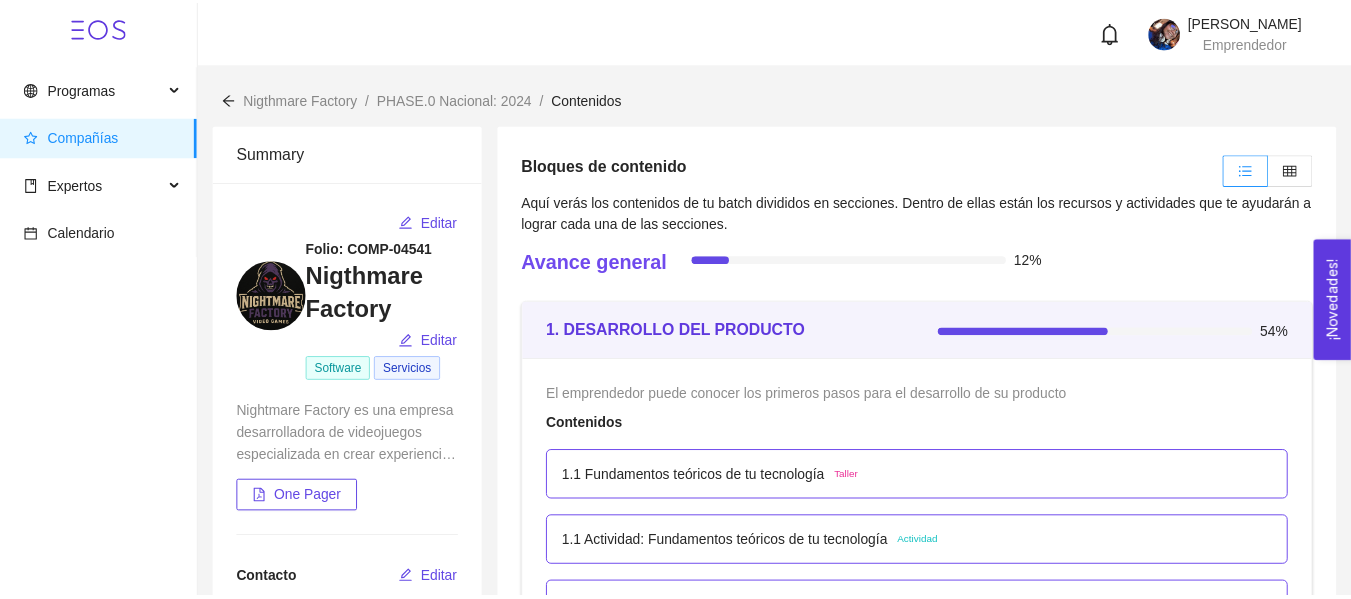 scroll, scrollTop: 0, scrollLeft: 0, axis: both 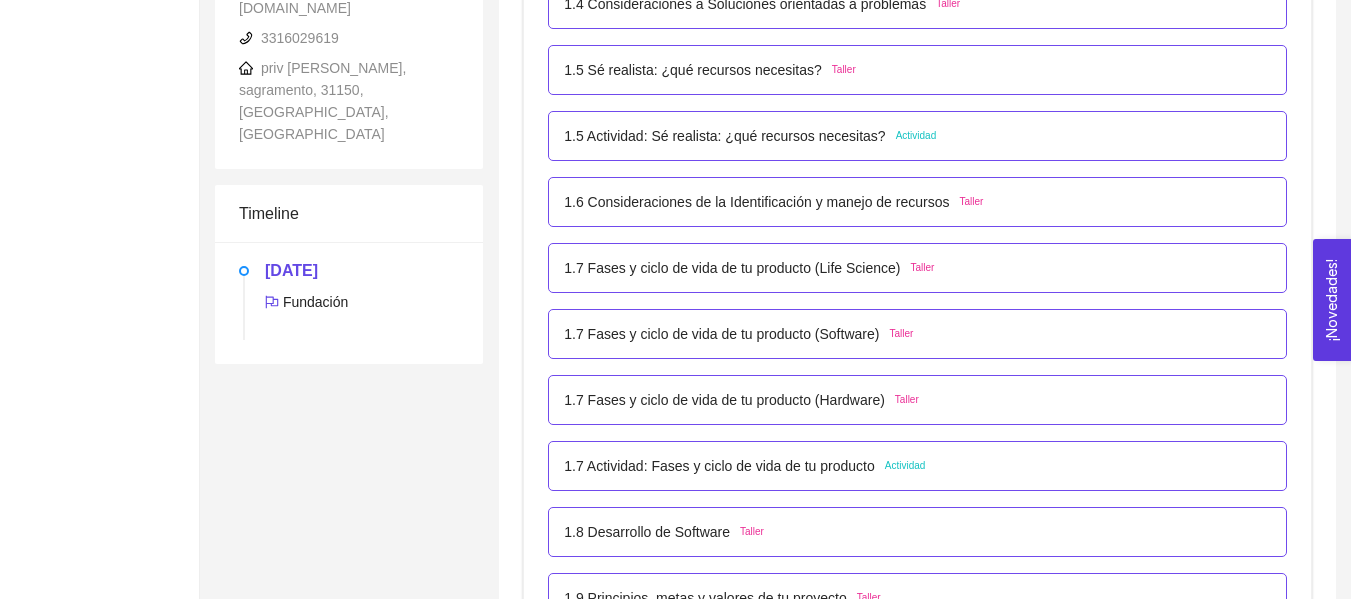 click on "1.6 Consideraciones de la Identificación y manejo de recursos Taller" at bounding box center (917, 202) 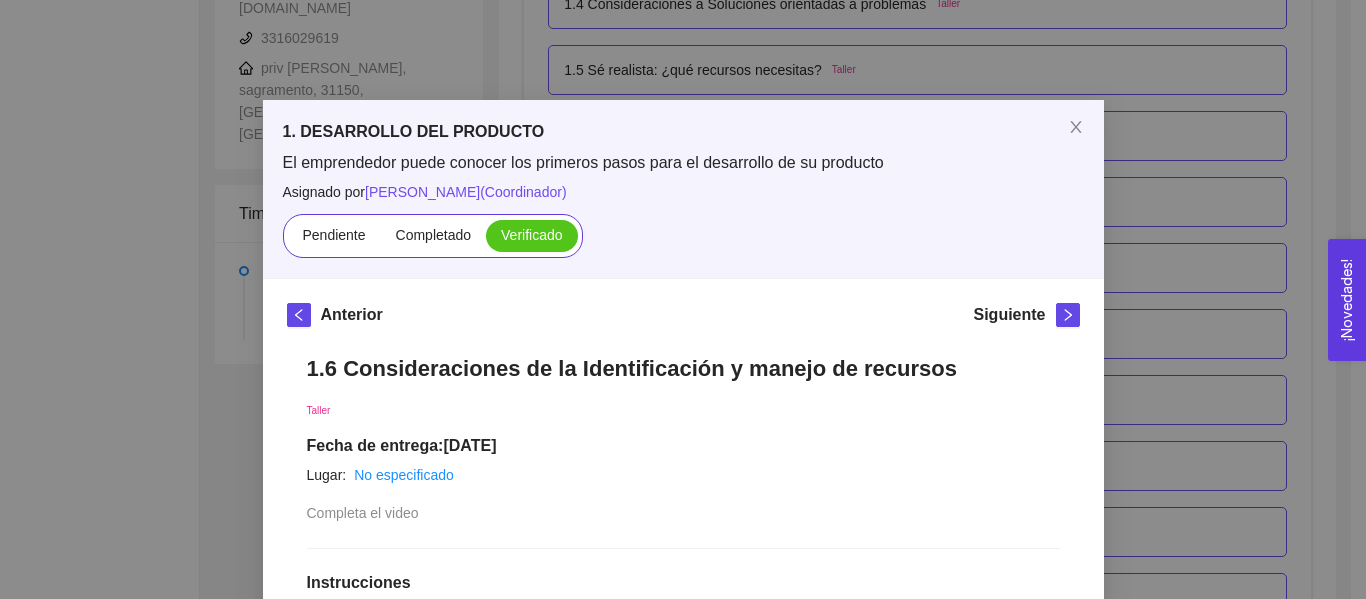 click on "Siguiente" at bounding box center (1009, 315) 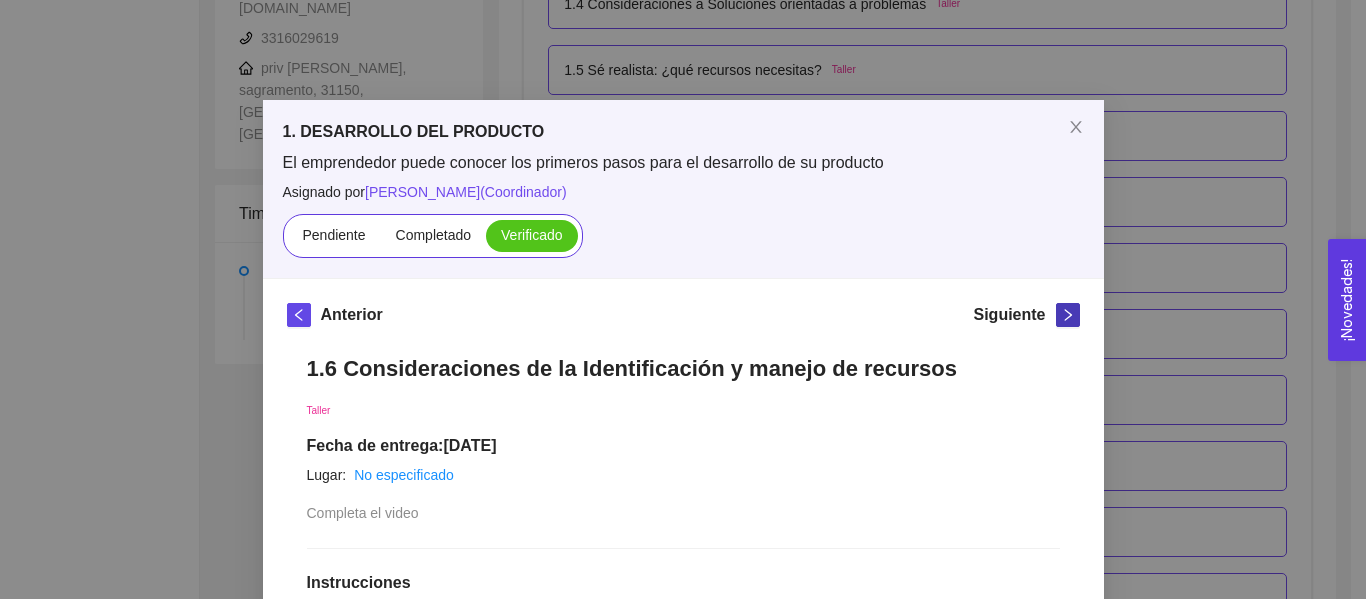 click at bounding box center (1068, 315) 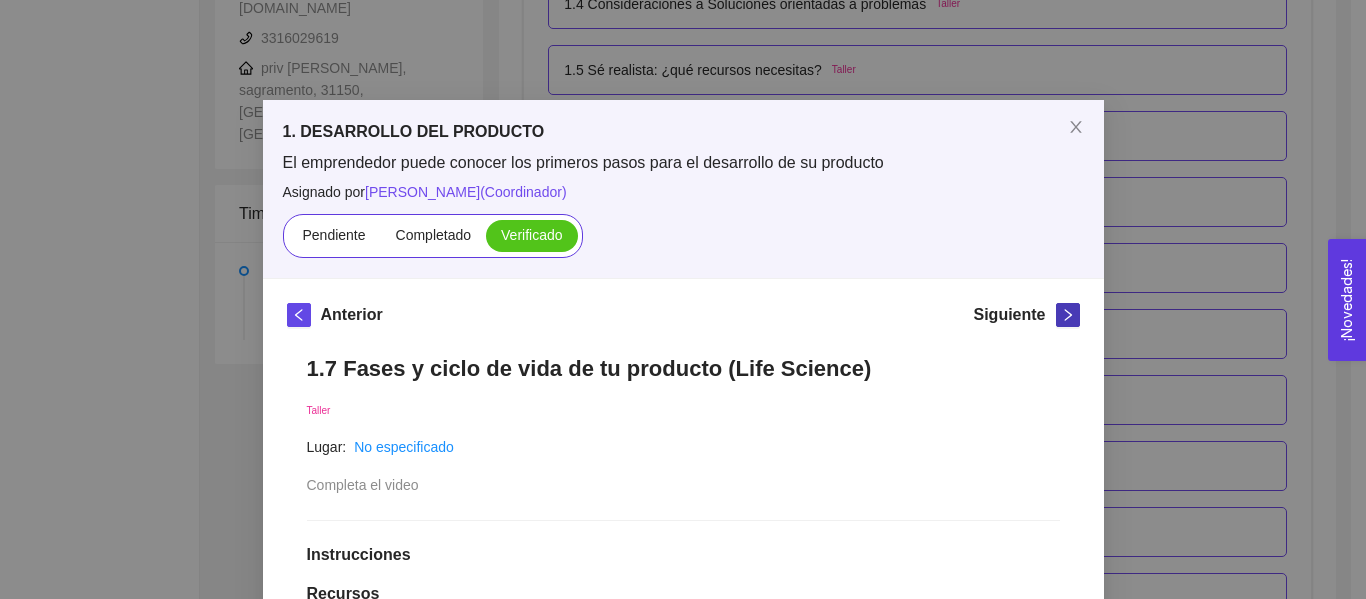 click at bounding box center (1068, 315) 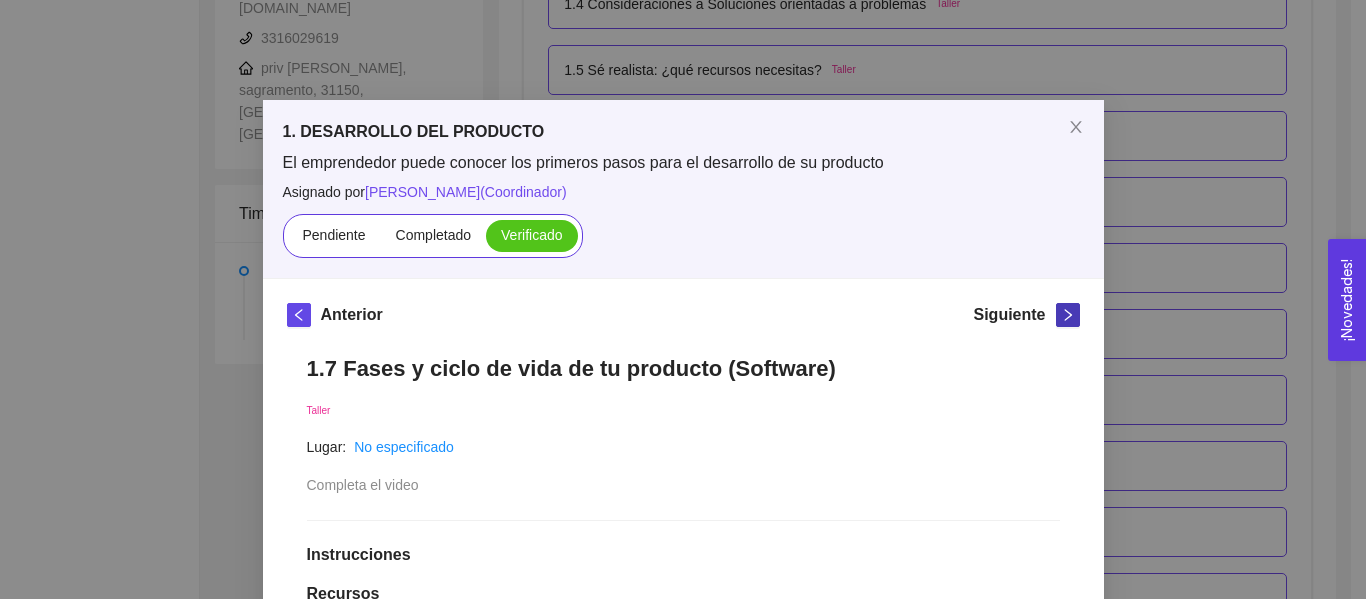 click at bounding box center (1068, 315) 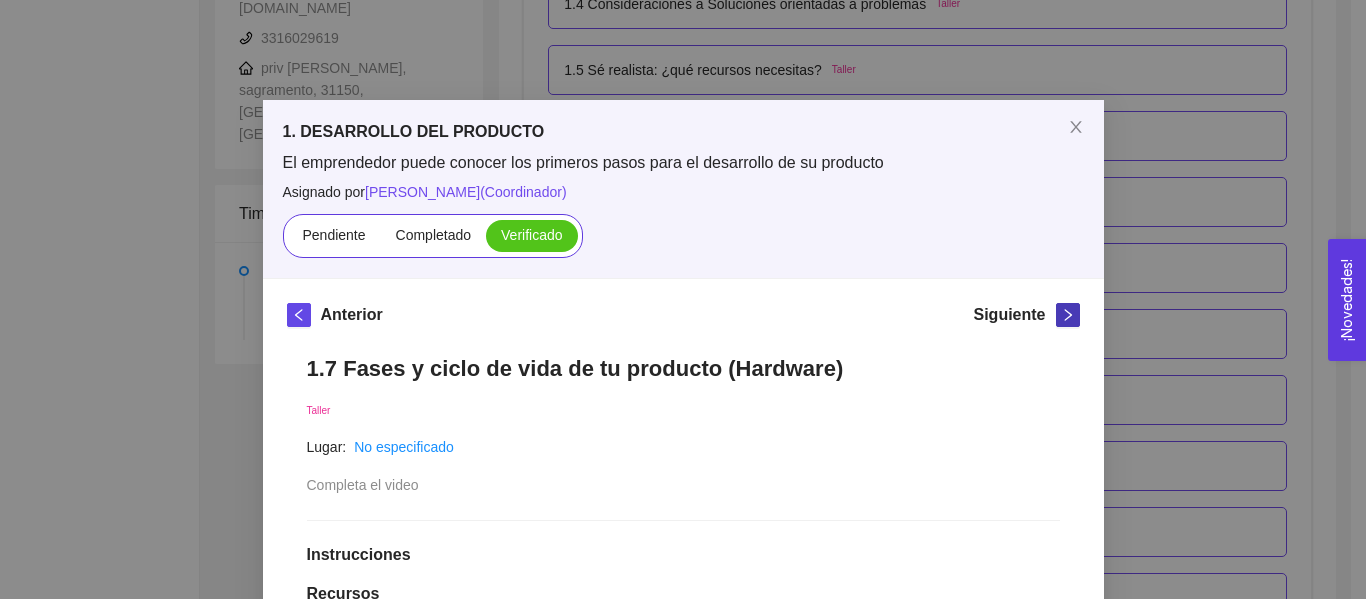 click at bounding box center [1068, 315] 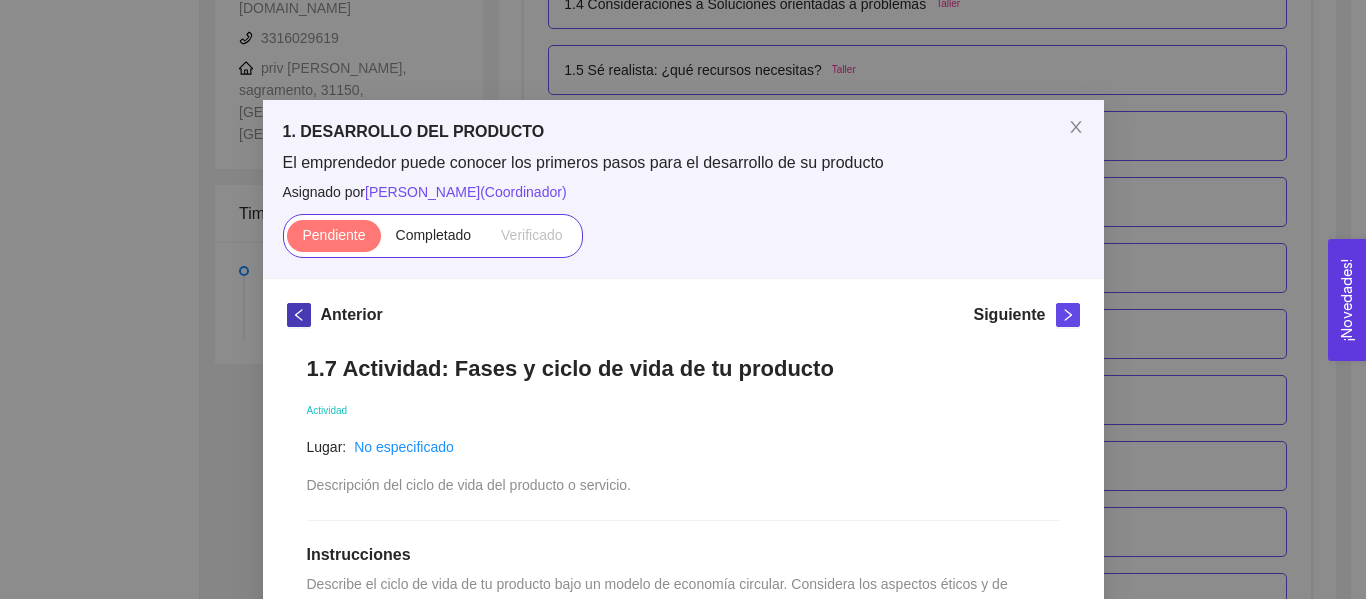 click 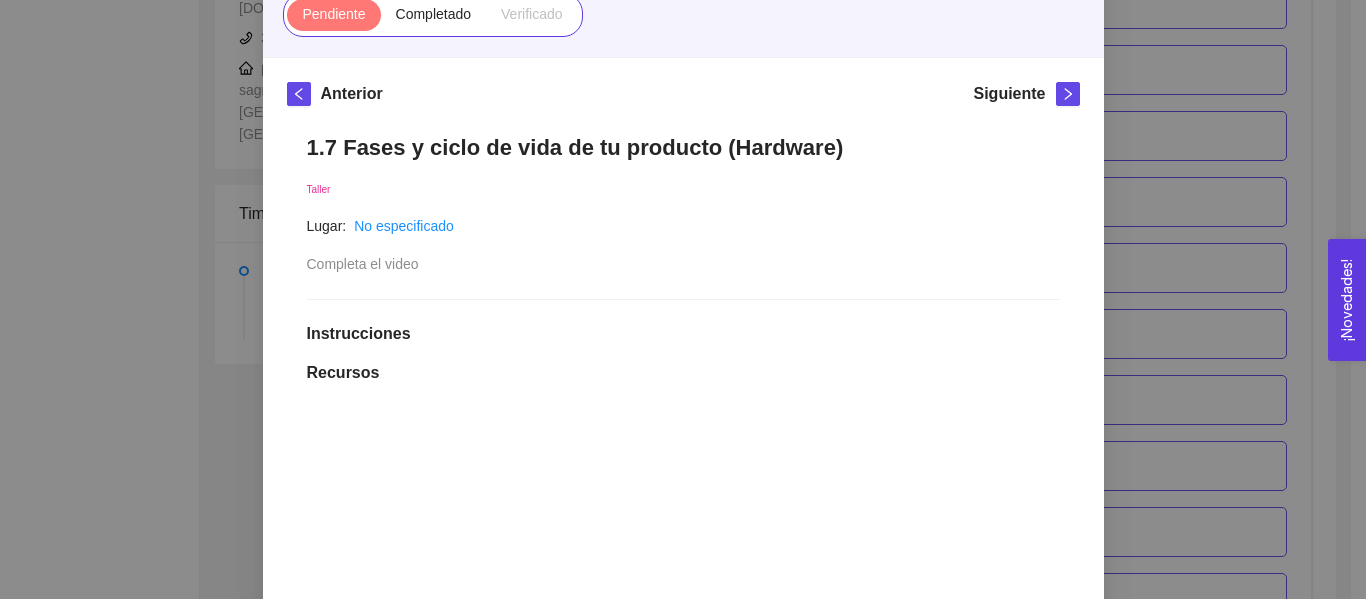 scroll, scrollTop: 178, scrollLeft: 0, axis: vertical 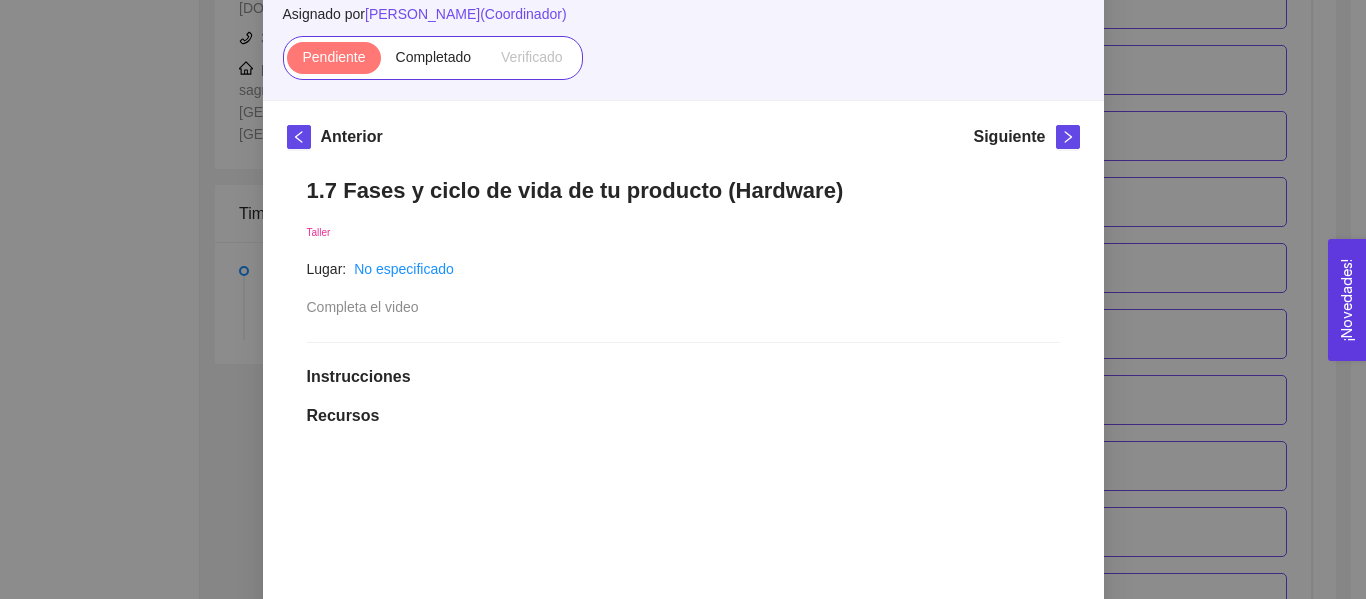 click on "Anterior" at bounding box center (352, 137) 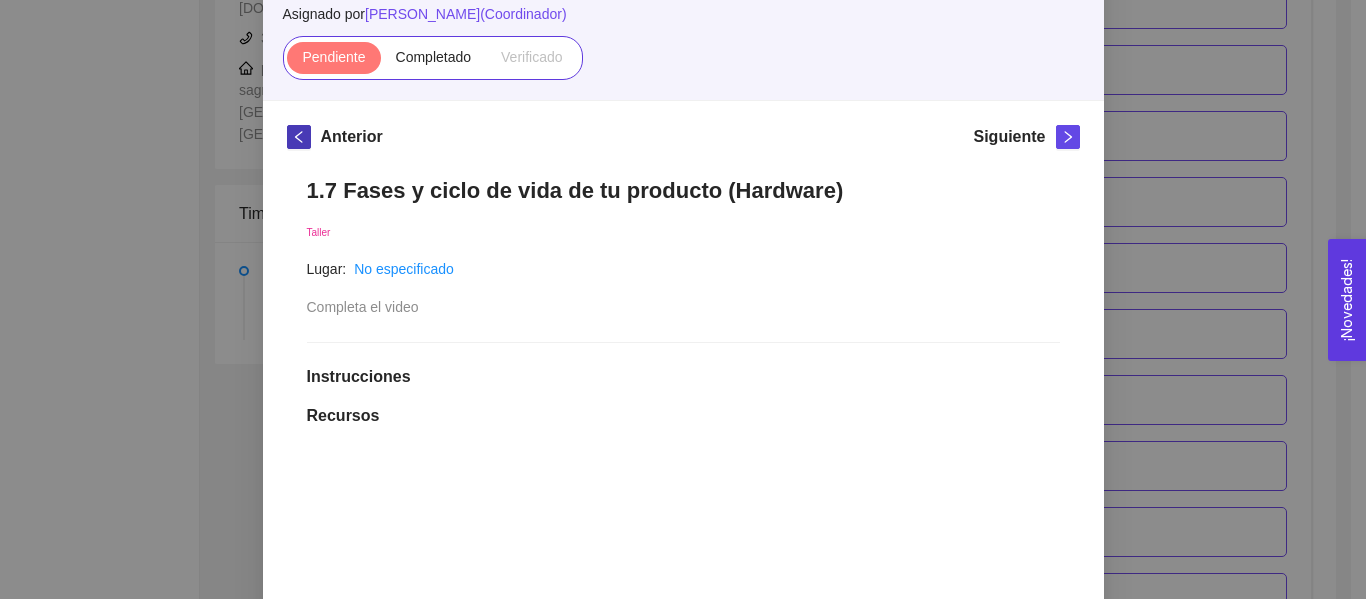 click at bounding box center (299, 137) 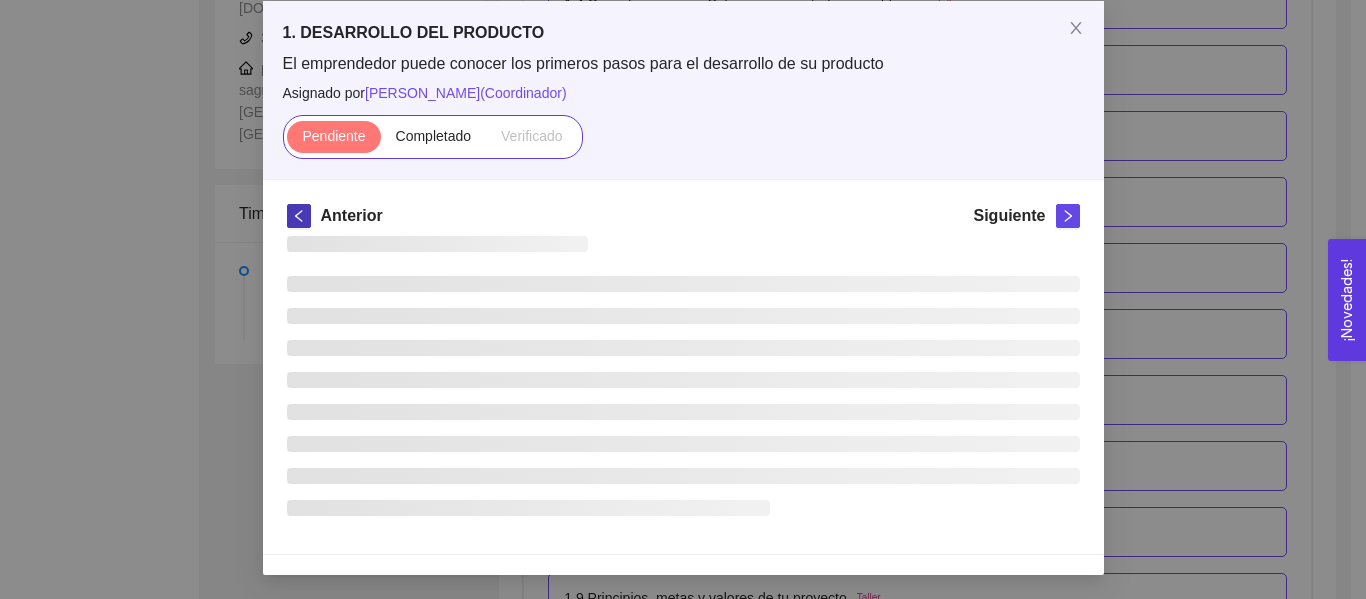 scroll, scrollTop: 178, scrollLeft: 0, axis: vertical 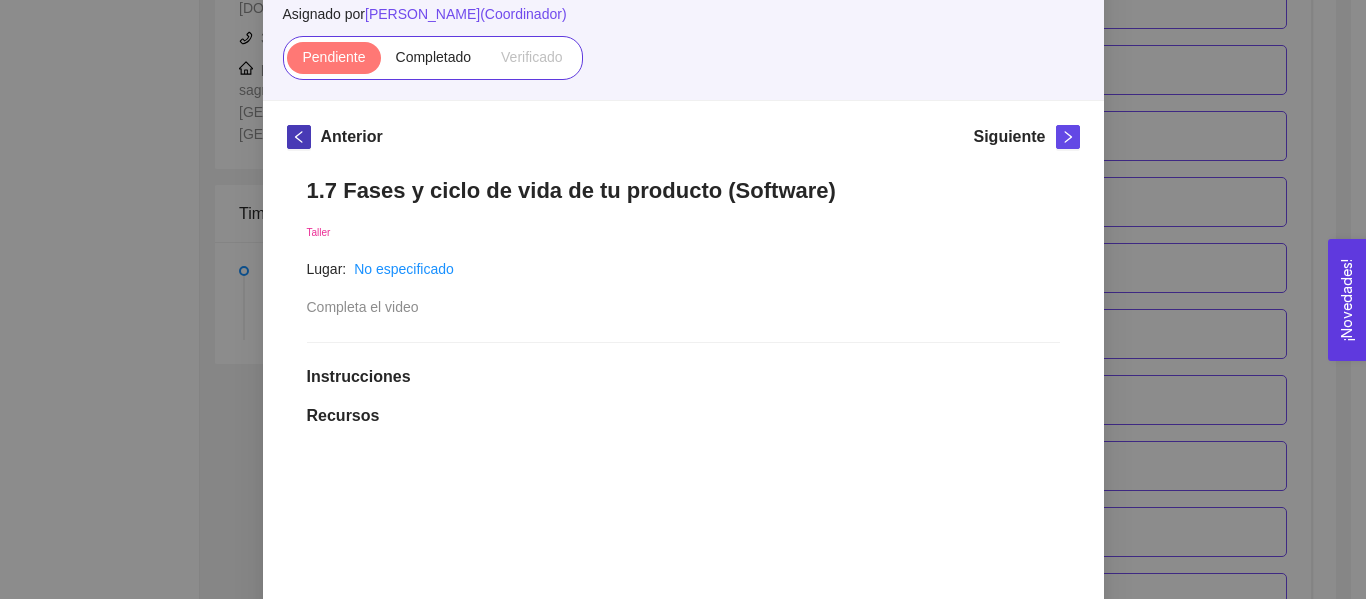 click at bounding box center (299, 137) 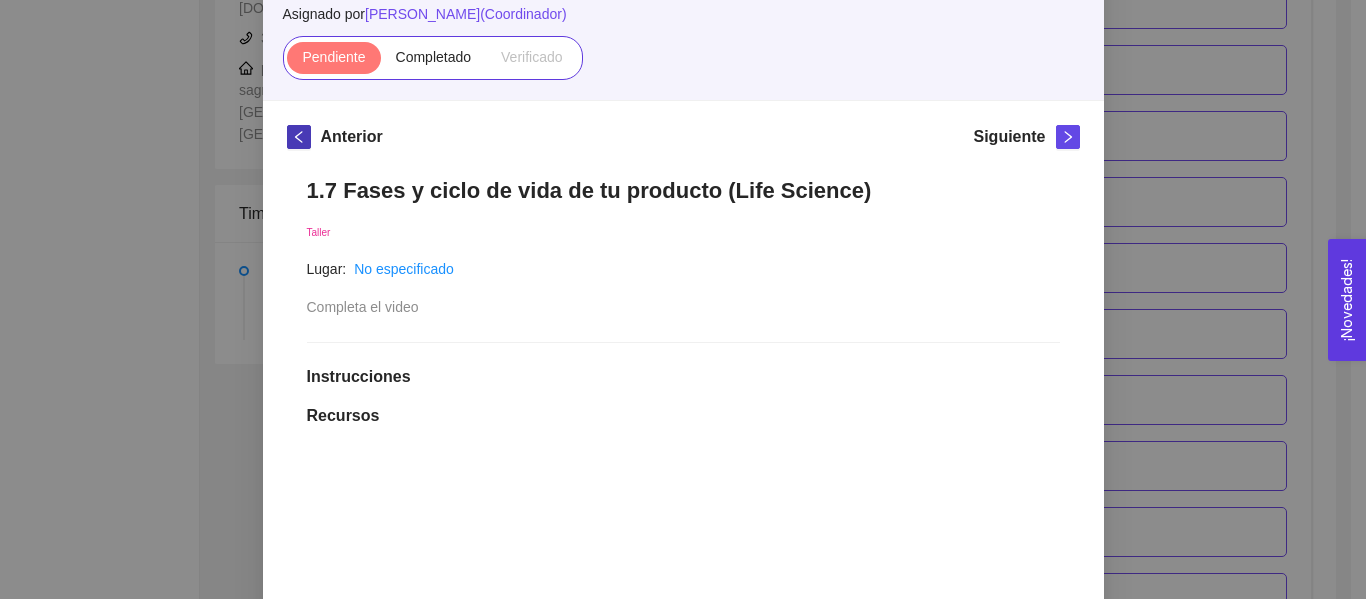 click at bounding box center (299, 137) 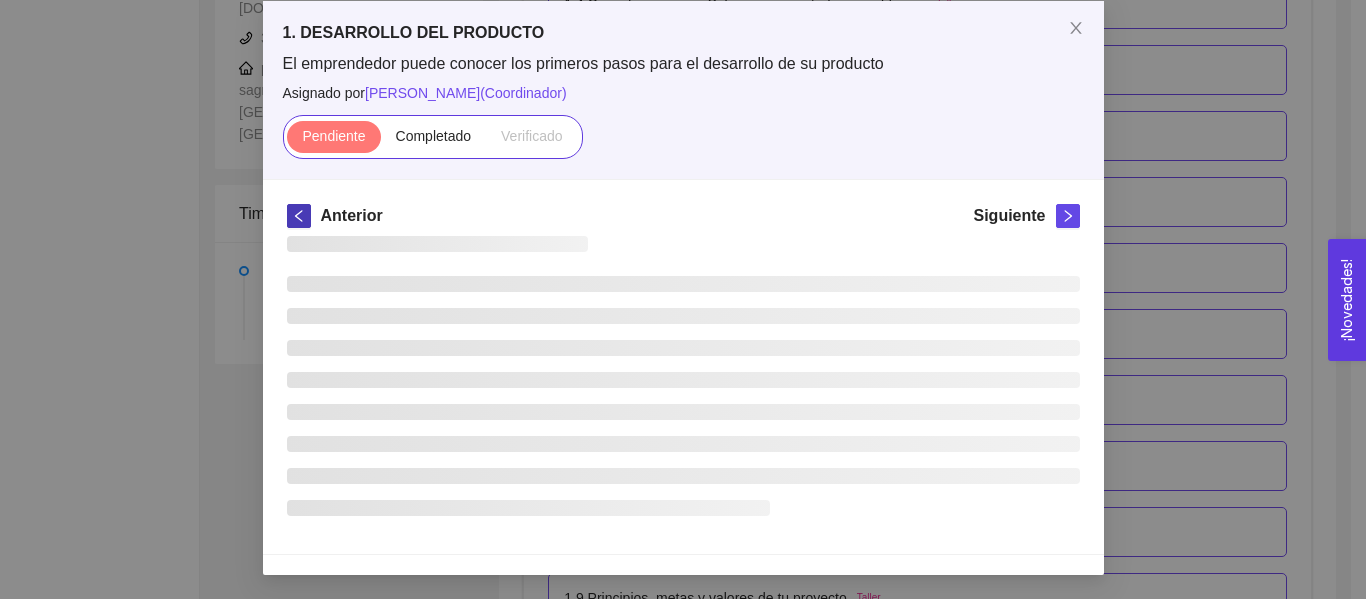 scroll, scrollTop: 178, scrollLeft: 0, axis: vertical 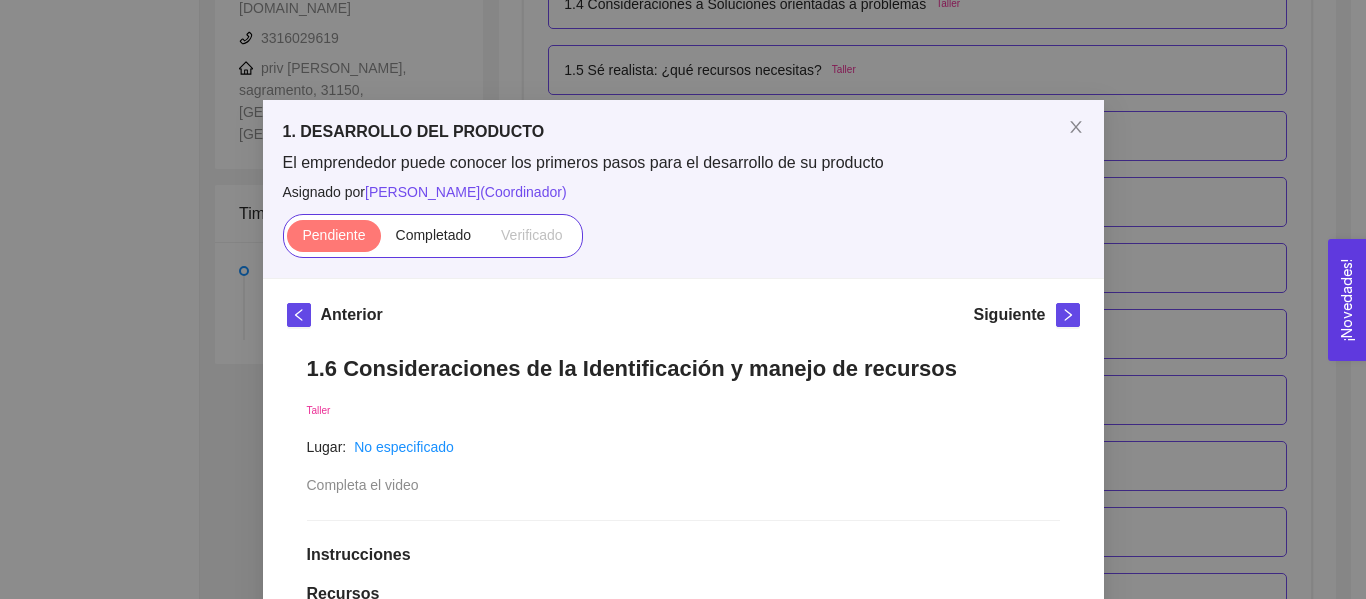 click on "¡Novedades! 0" at bounding box center [1347, 300] 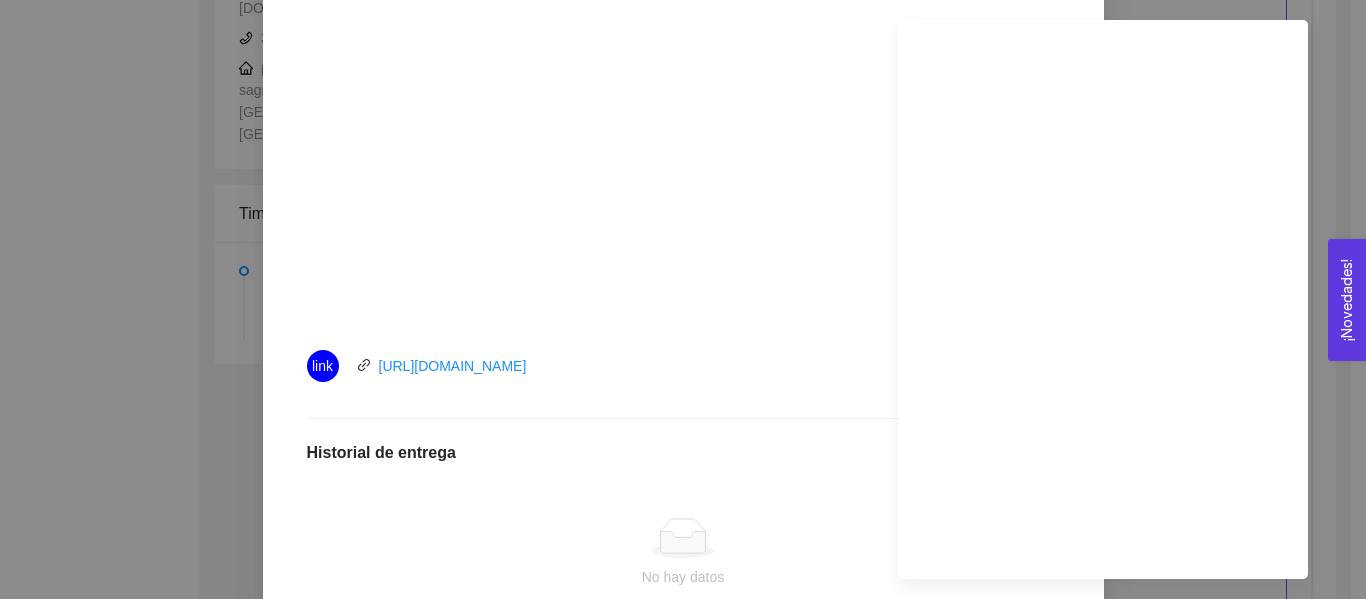 scroll, scrollTop: 839, scrollLeft: 0, axis: vertical 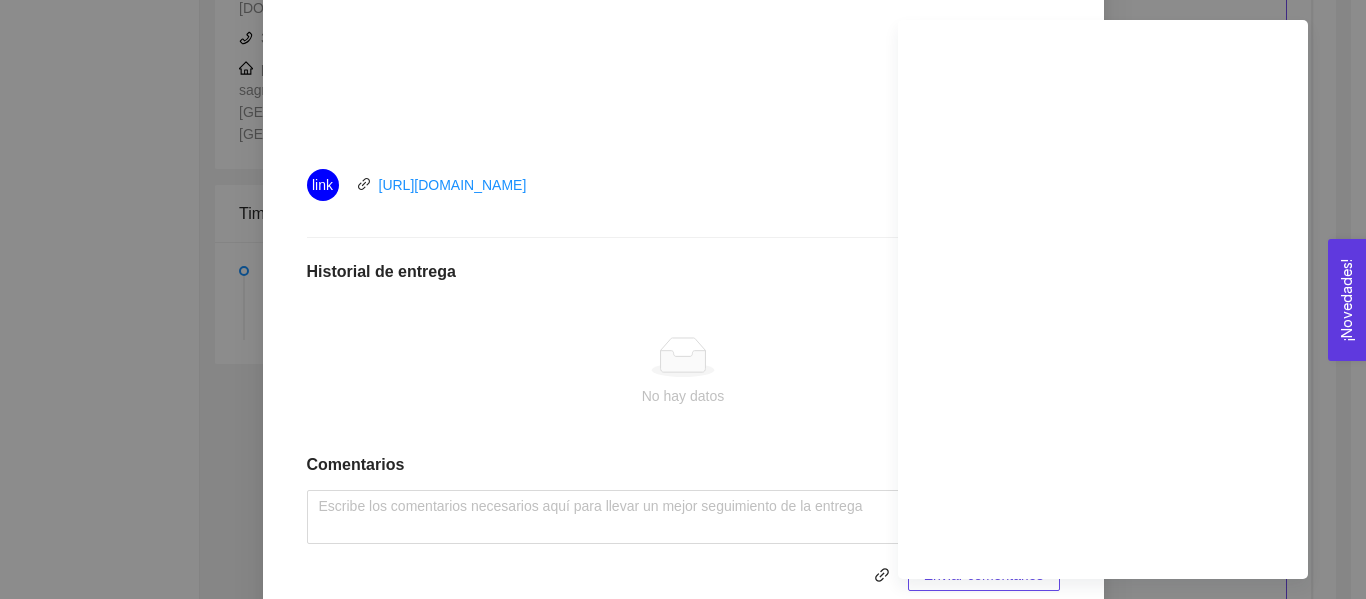 click on "1. DESARROLLO DEL PRODUCTO El emprendedor puede conocer los primeros pasos para el desarrollo de su producto
Asignado por  [PERSON_NAME]   ( Coordinador ) Pendiente Completado Verificado Anterior Siguiente 1.6 Consideraciones de la Identificación y manejo de recursos Taller Lugar: No especificado Completa el video Instrucciones Recursos link [URL][DOMAIN_NAME] Historial de entrega No hay datos Comentarios Enviar comentarios Cancelar Aceptar" at bounding box center (683, 299) 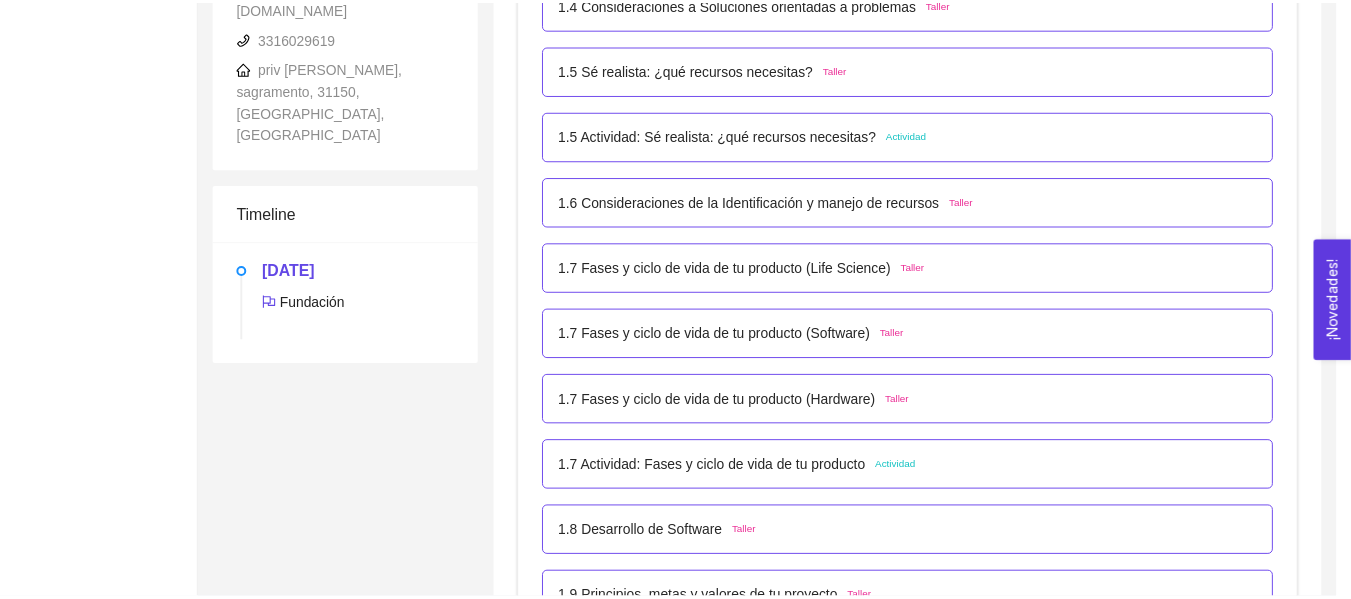 scroll, scrollTop: 820, scrollLeft: 0, axis: vertical 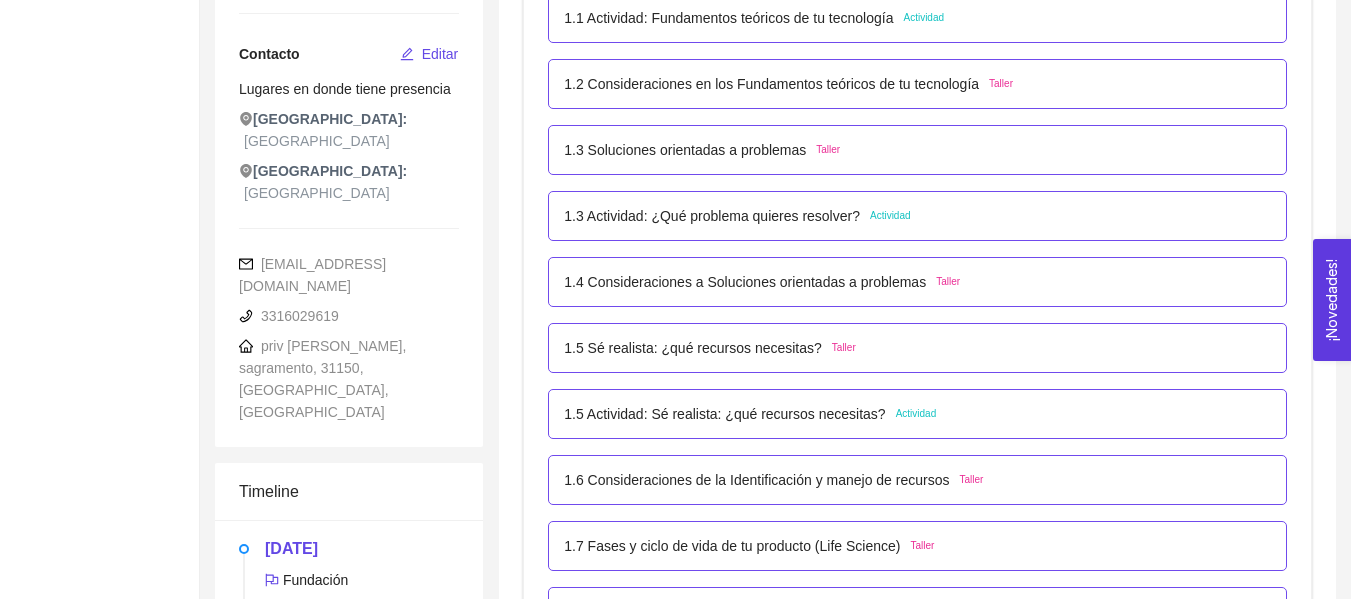 click on "1.5 Sé realista: ¿qué recursos necesitas?" at bounding box center (693, 348) 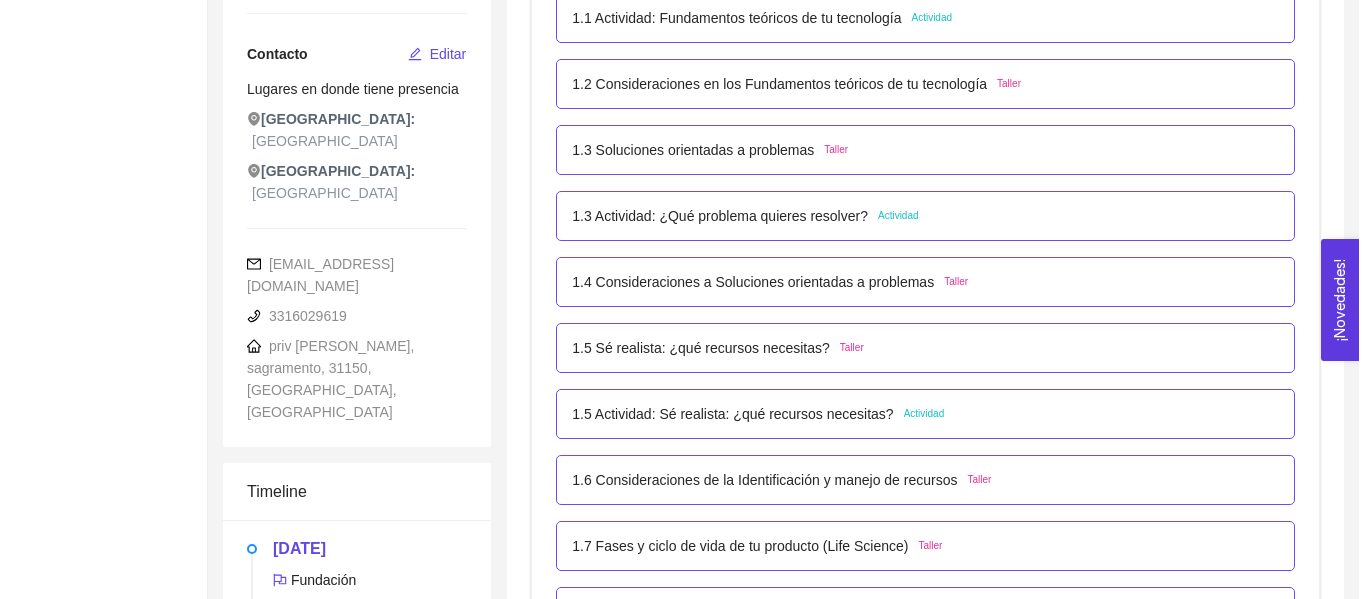 scroll, scrollTop: 0, scrollLeft: 0, axis: both 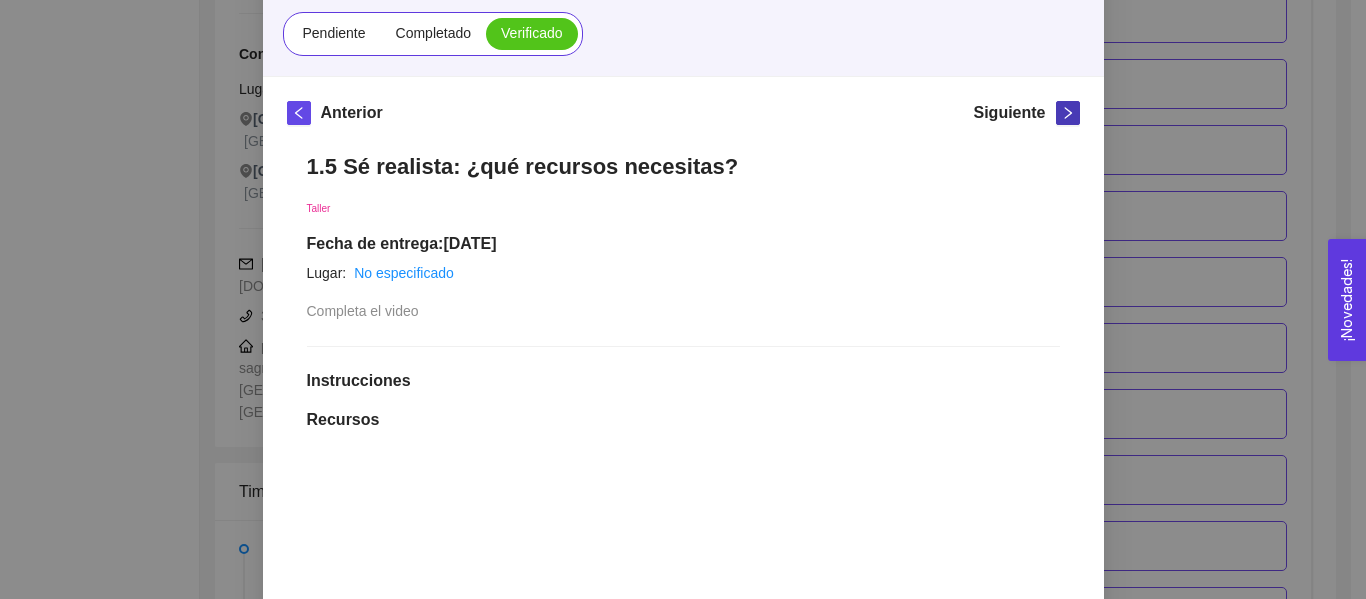 click at bounding box center [1068, 113] 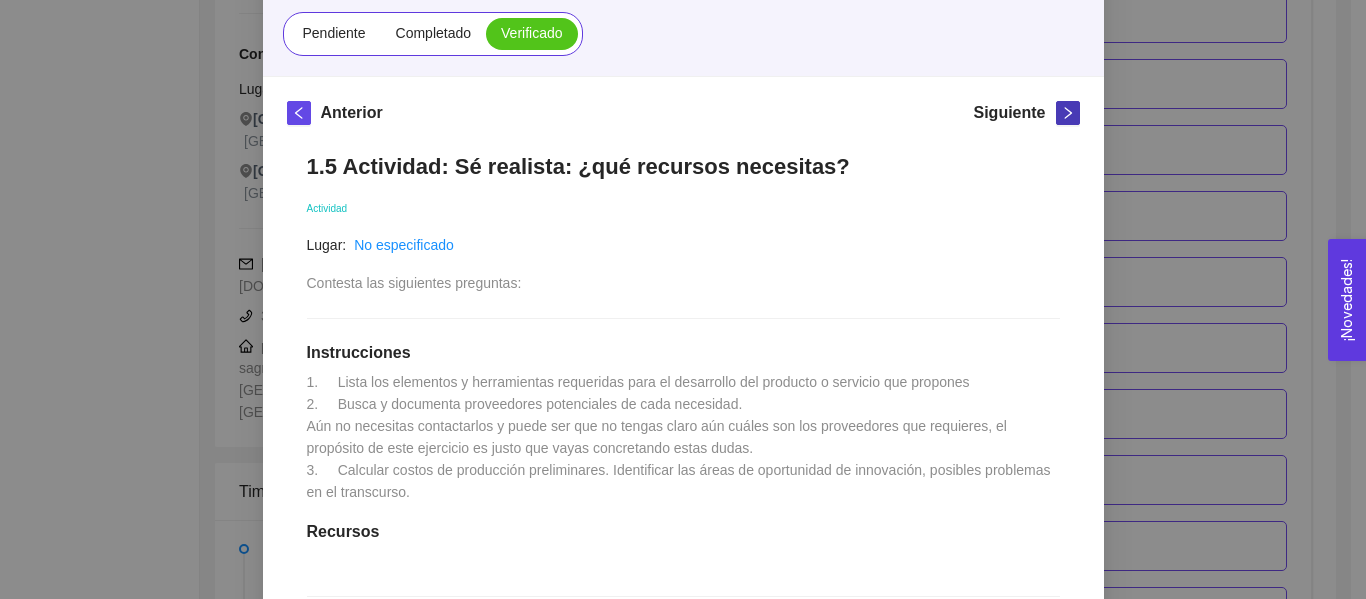 click at bounding box center (1068, 113) 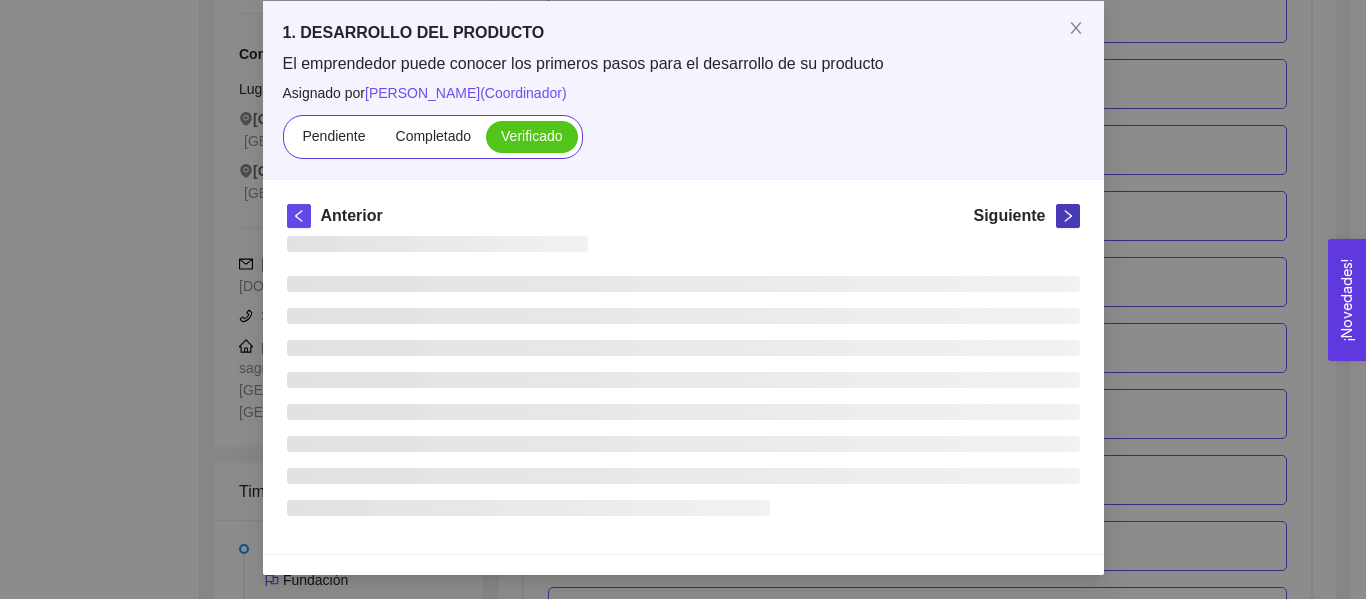 scroll, scrollTop: 202, scrollLeft: 0, axis: vertical 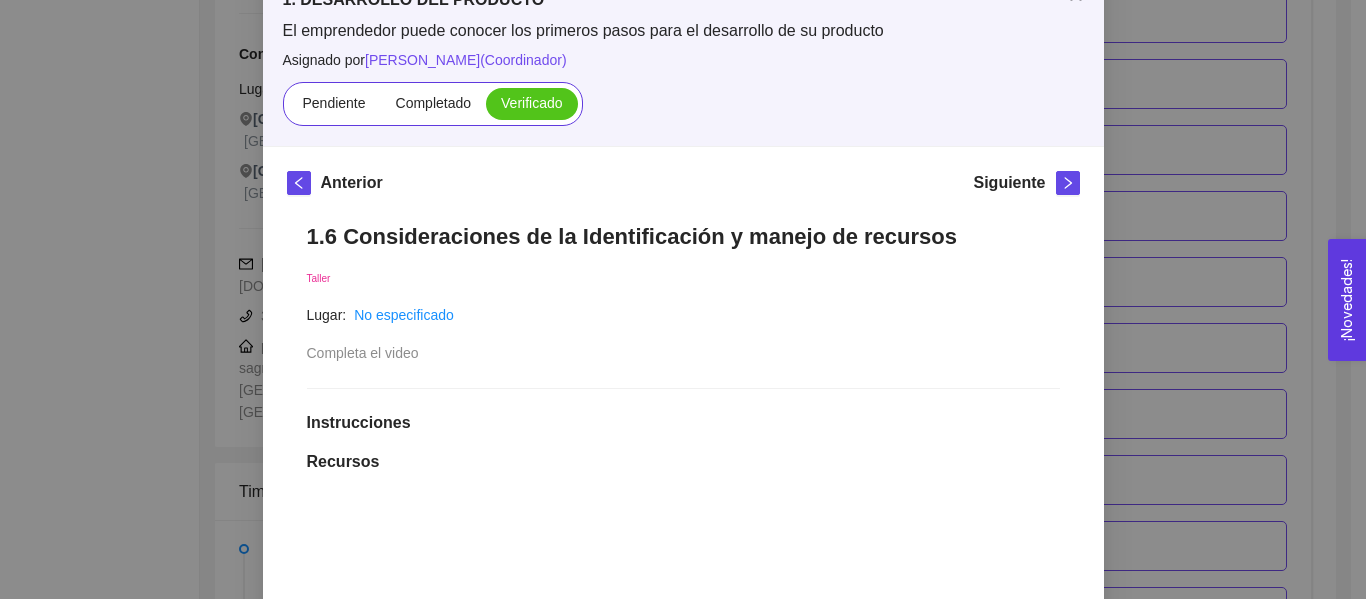 click on "Siguiente" at bounding box center [1026, 187] 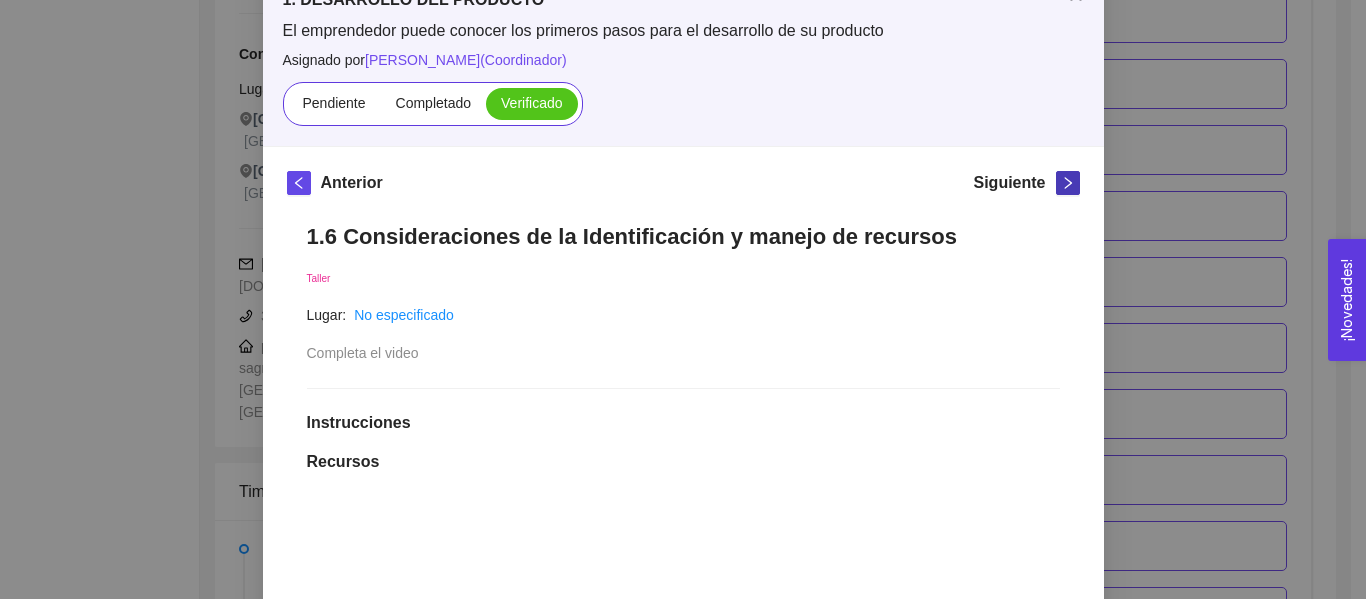 click 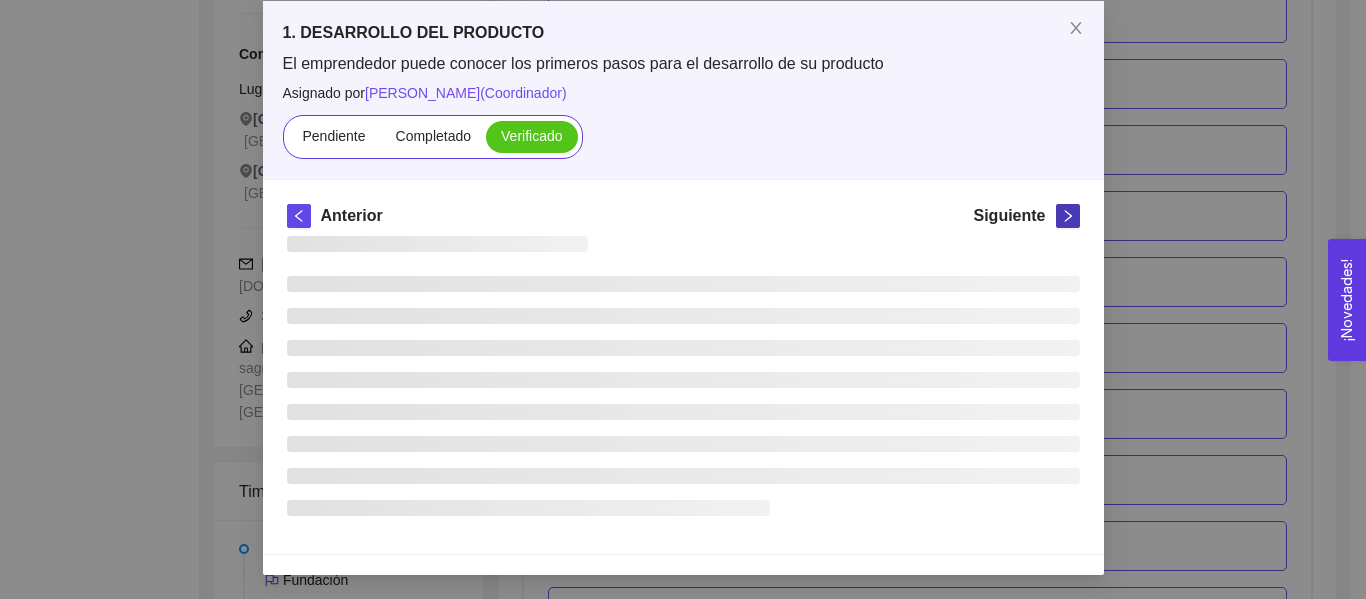 scroll, scrollTop: 132, scrollLeft: 0, axis: vertical 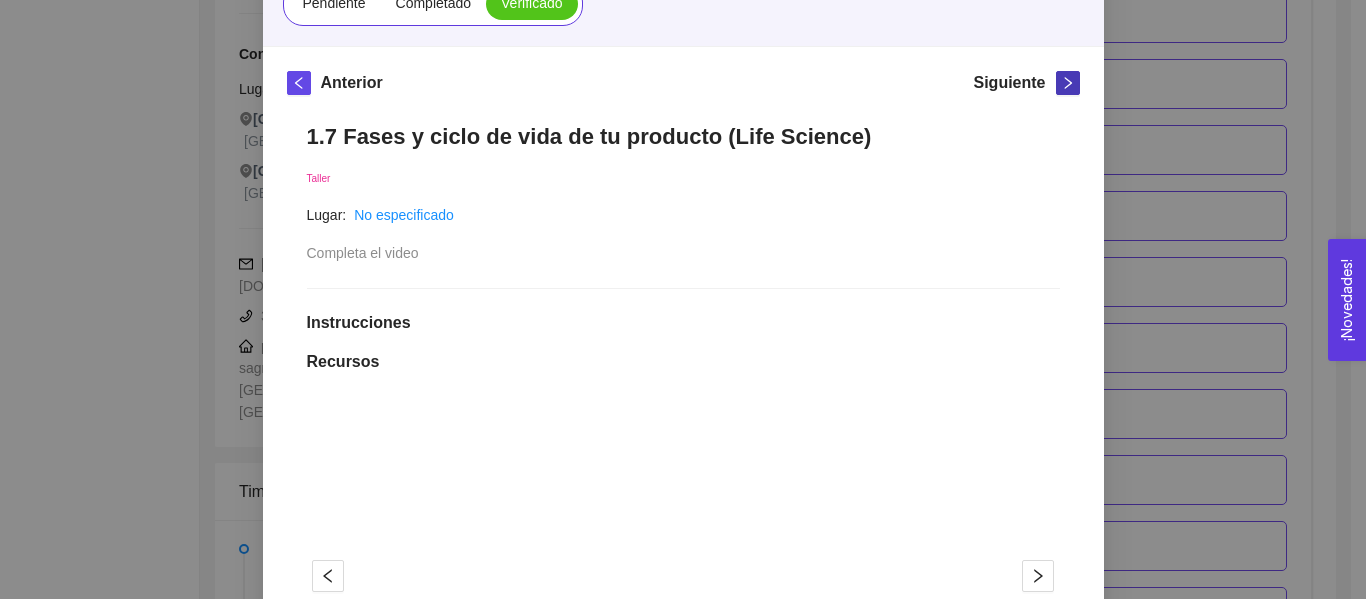 click 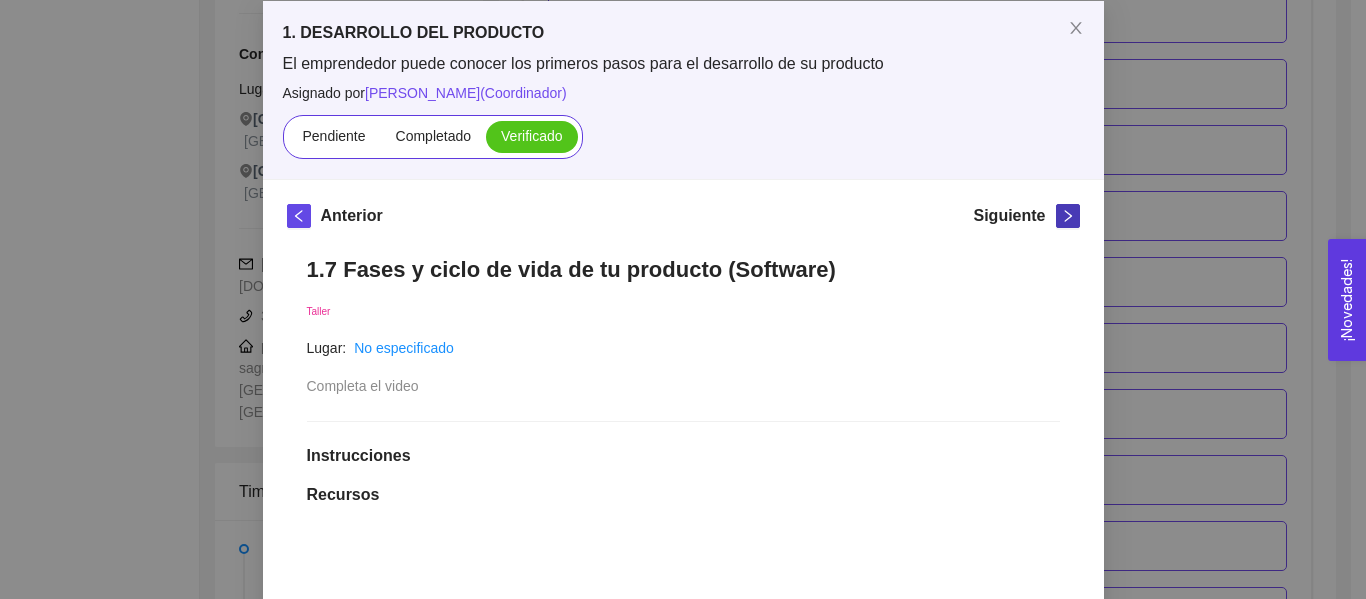 scroll, scrollTop: 232, scrollLeft: 0, axis: vertical 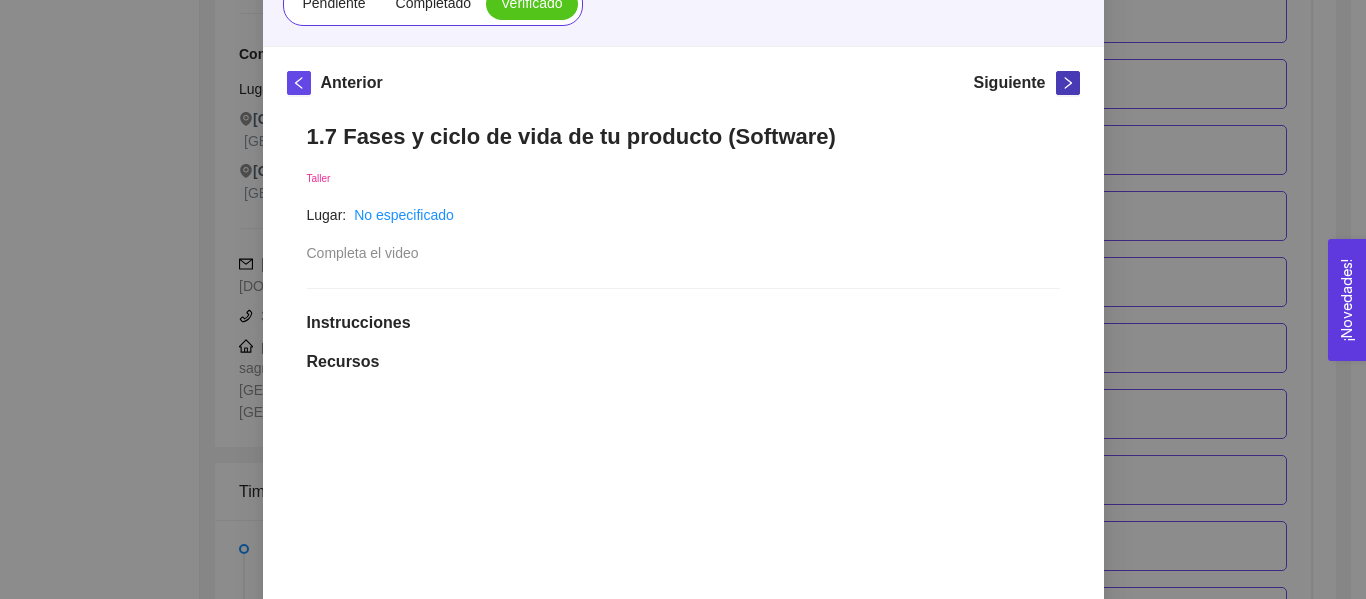click 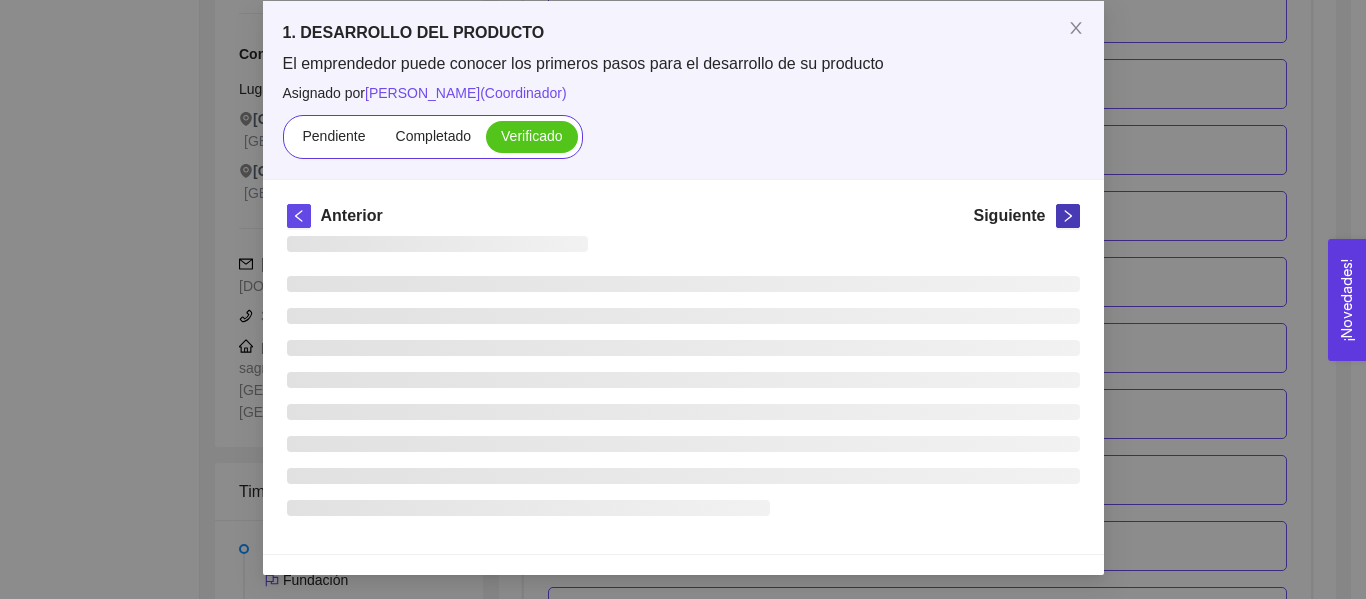scroll, scrollTop: 232, scrollLeft: 0, axis: vertical 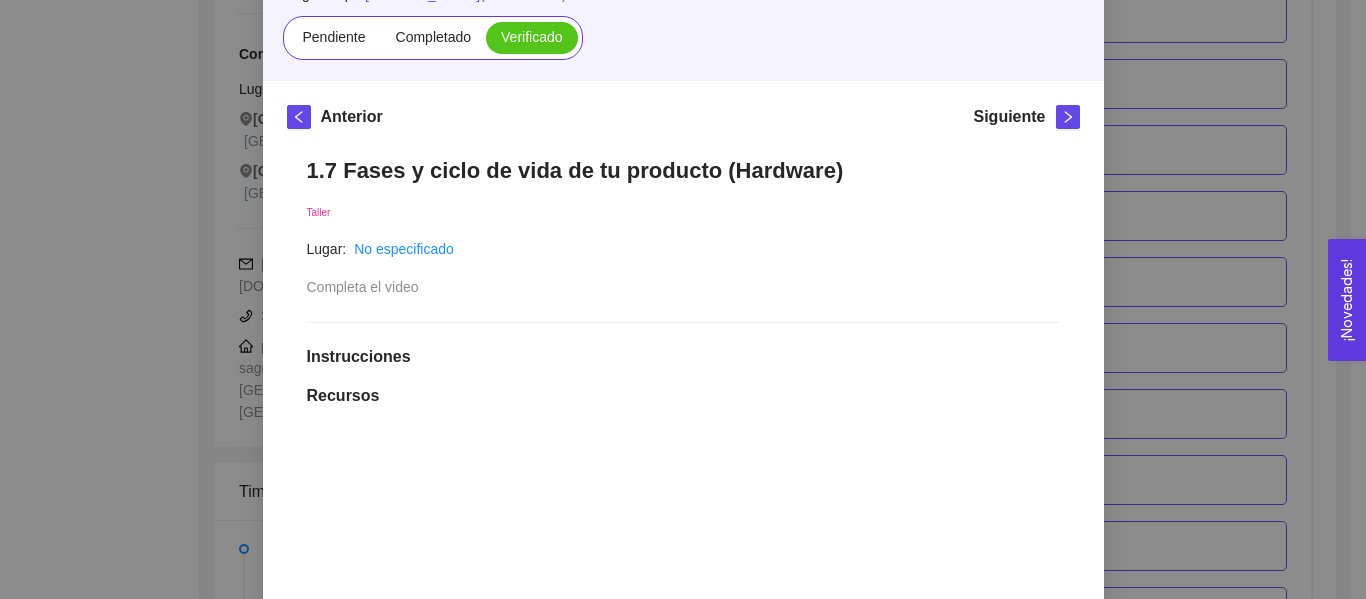 click on "Anterior Siguiente 1.7 Fases y ciclo de vida de tu producto (Hardware) Taller Lugar: No especificado Completa el video Instrucciones Recursos link [URL][DOMAIN_NAME] Historial de entrega J [PERSON_NAME] y [PERSON_NAME] como verificado [PERSON_NAME] marcó como completado Comentarios Enviar comentarios" at bounding box center [683, 651] 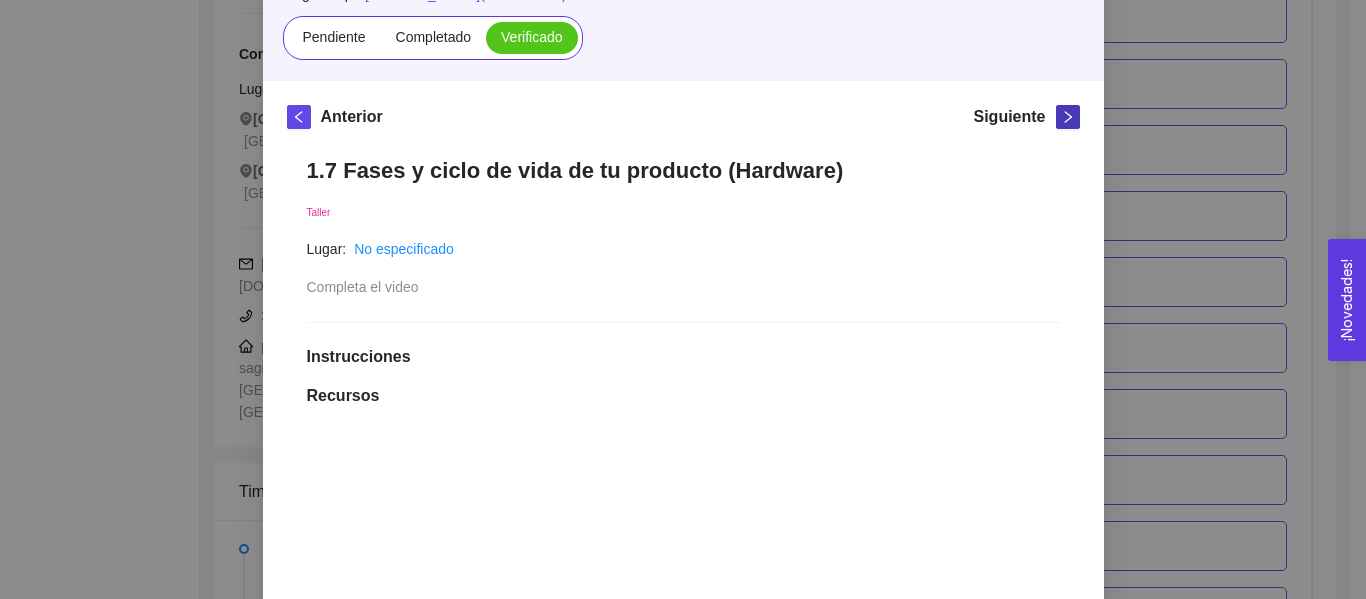 click at bounding box center [1068, 117] 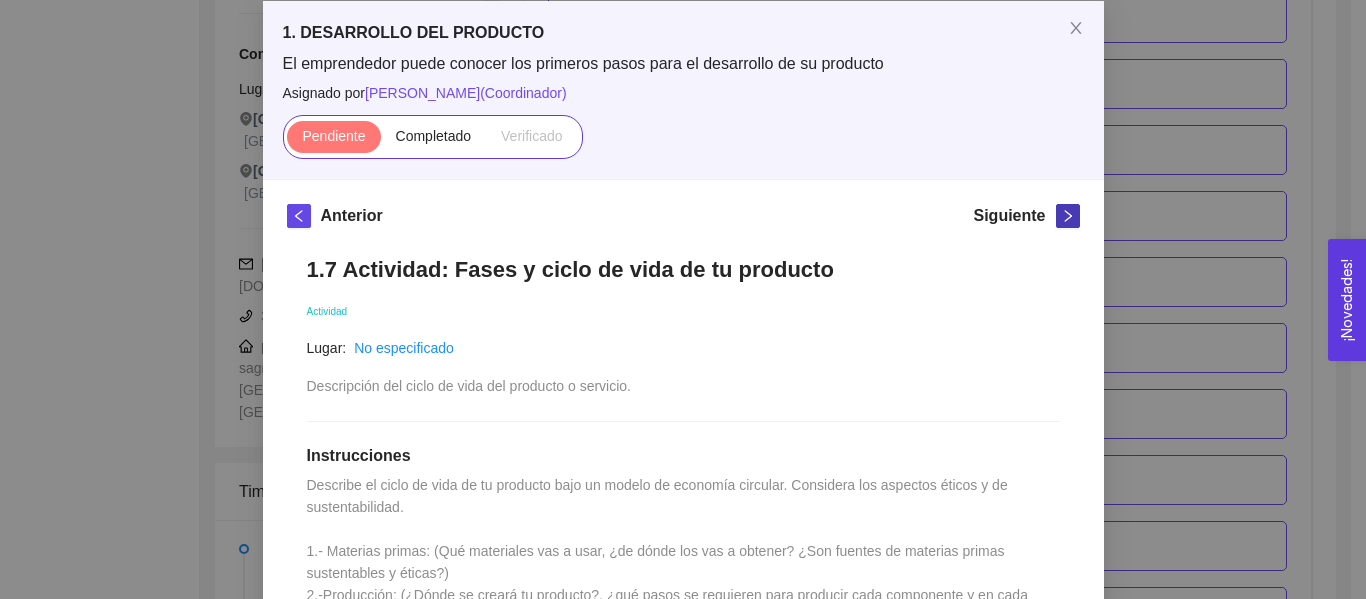 scroll, scrollTop: 198, scrollLeft: 0, axis: vertical 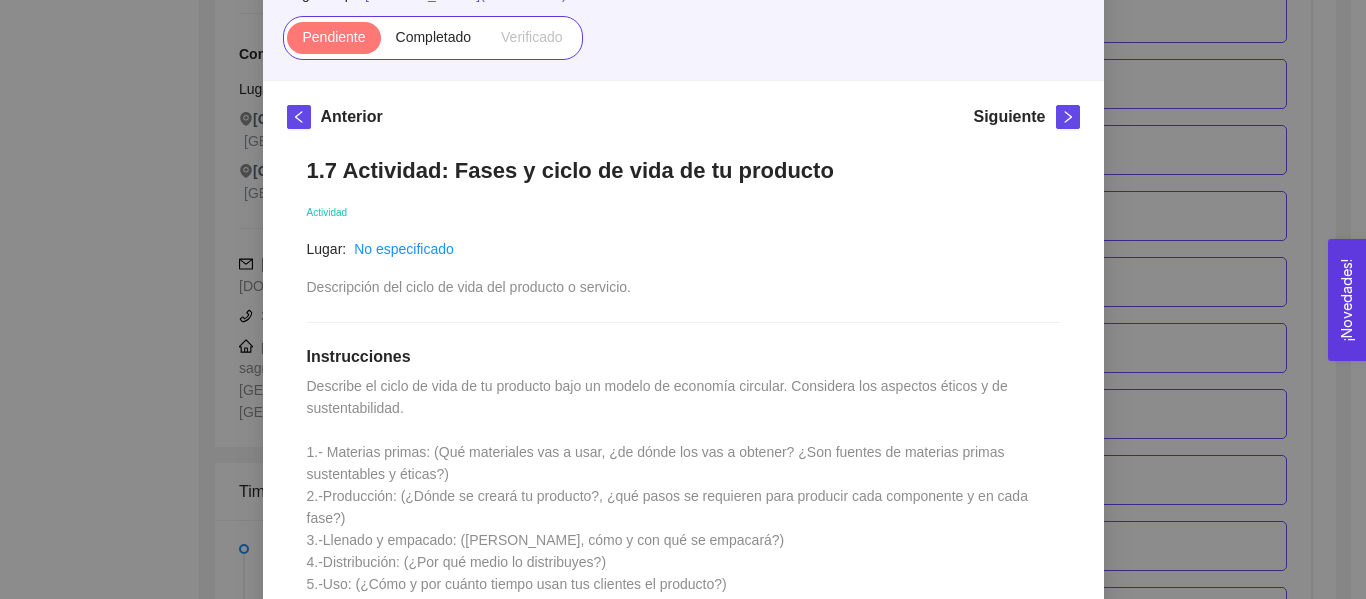 click on "Anterior" at bounding box center (352, 117) 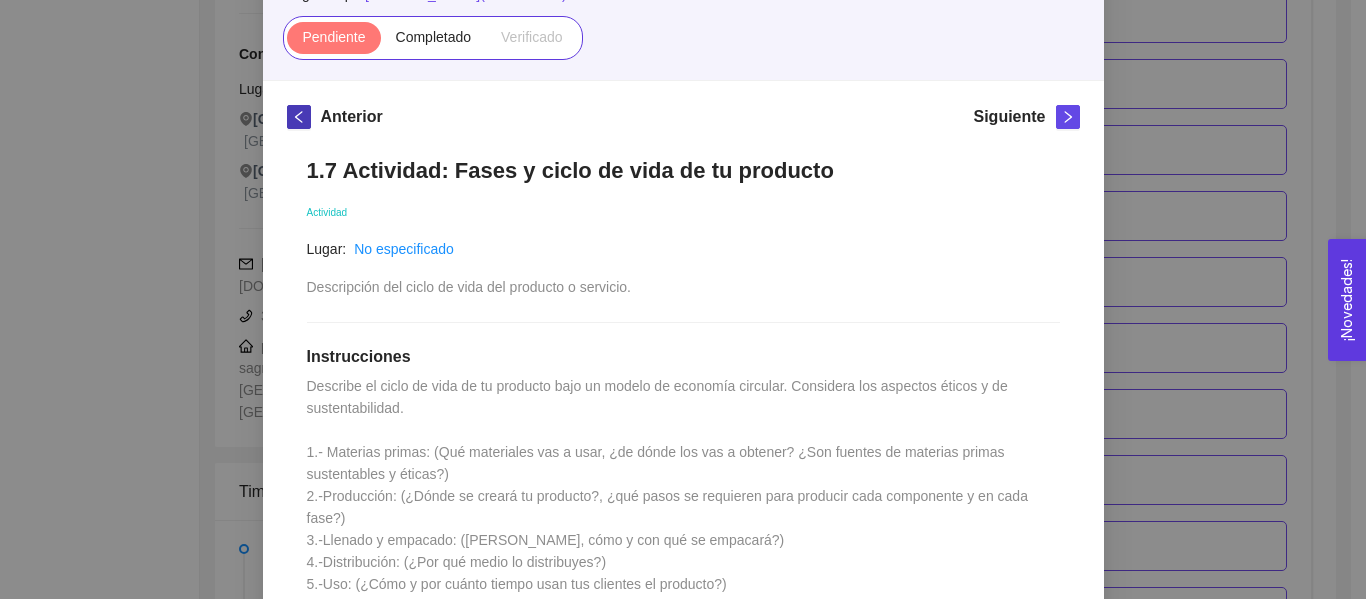 click 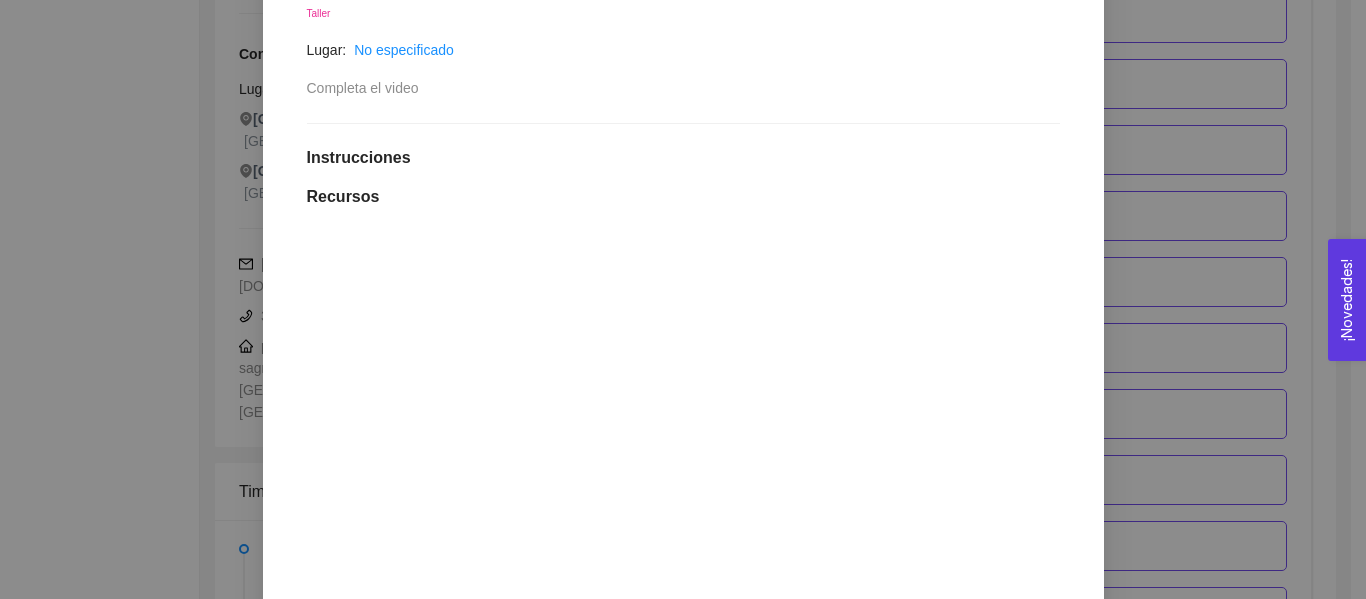 scroll, scrollTop: 435, scrollLeft: 0, axis: vertical 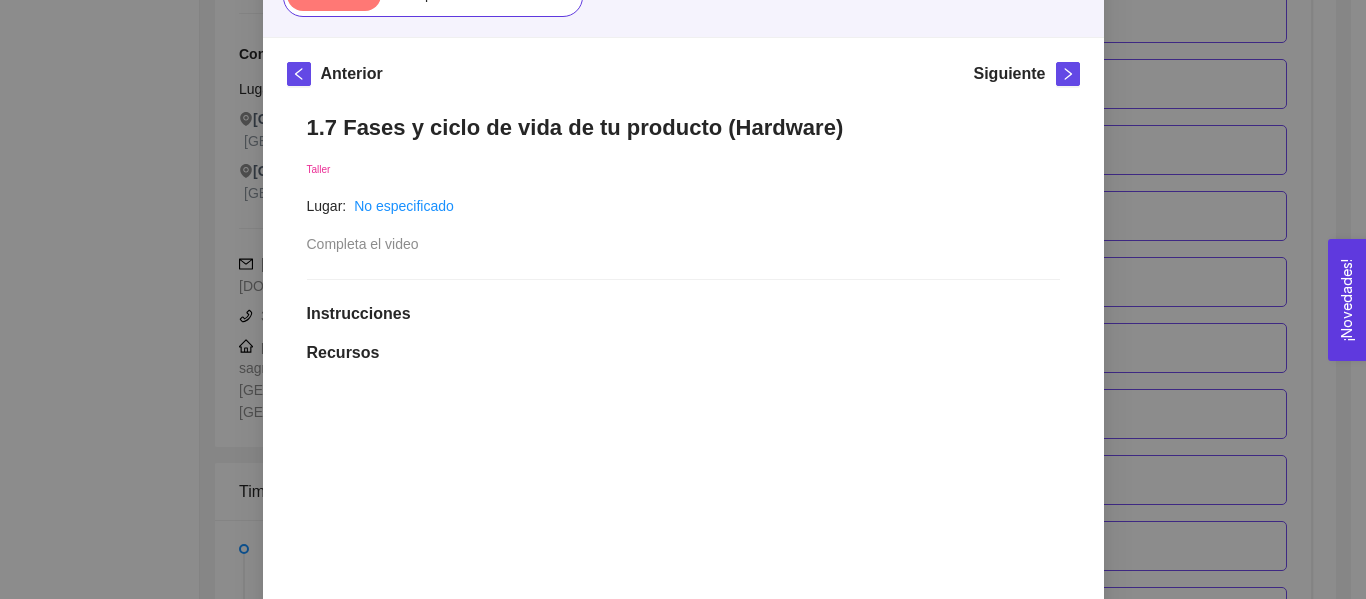 click on "Siguiente" at bounding box center (1009, 74) 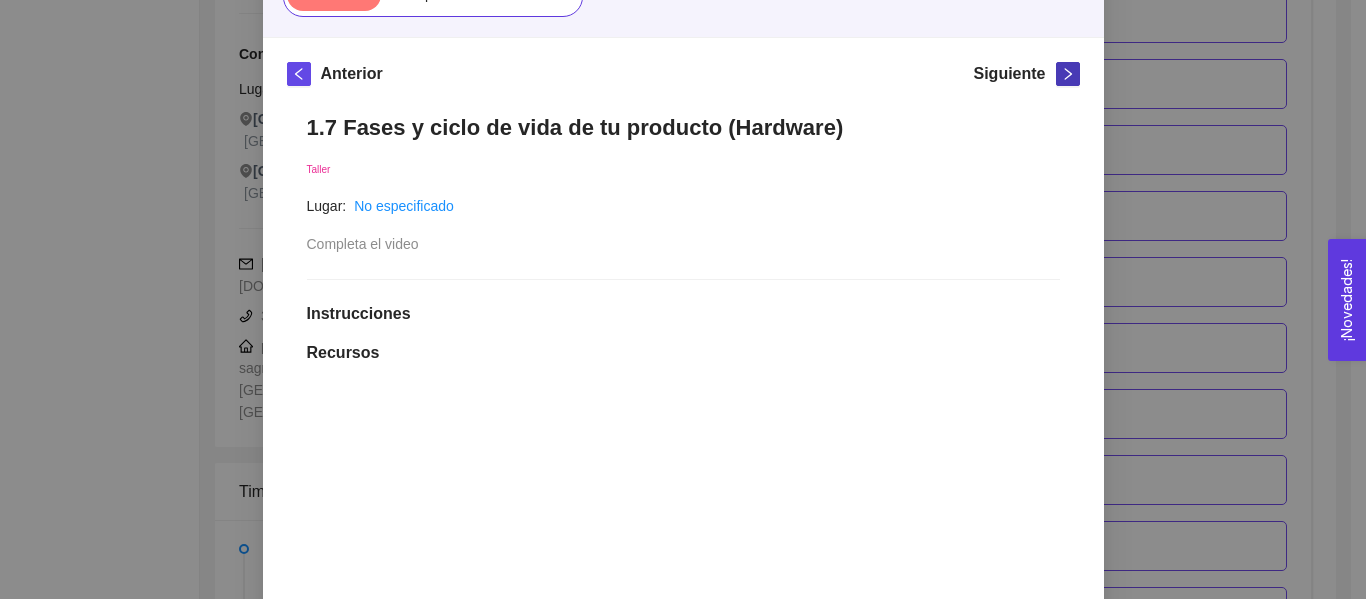click 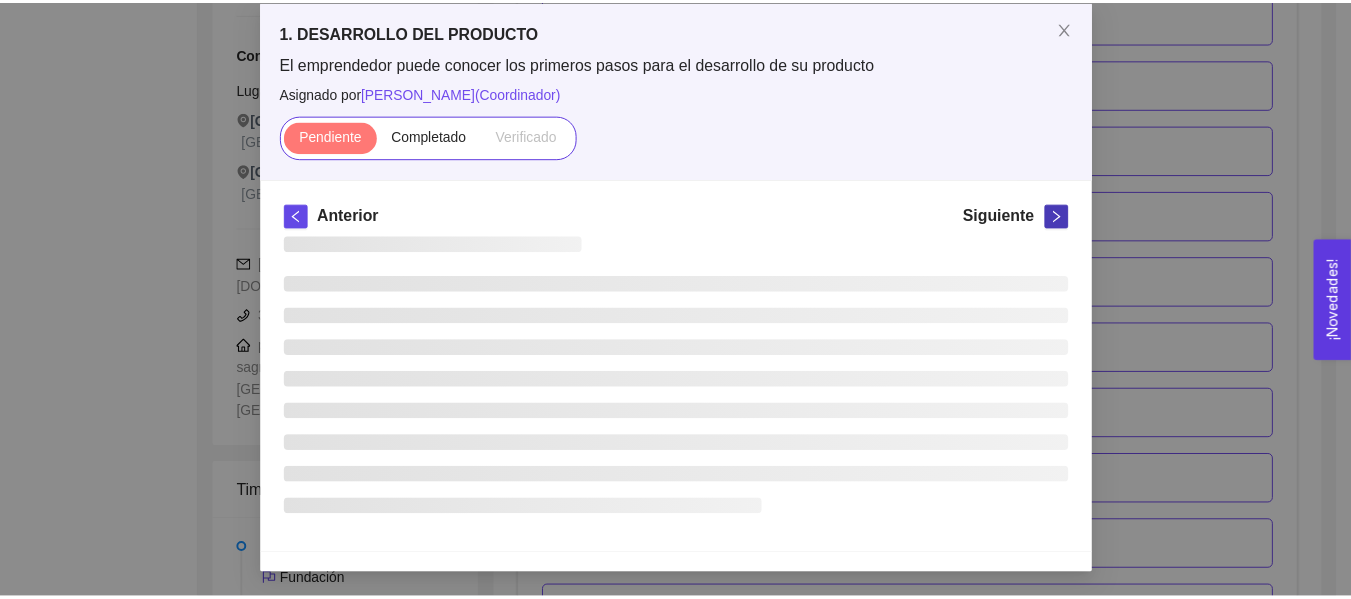 scroll, scrollTop: 241, scrollLeft: 0, axis: vertical 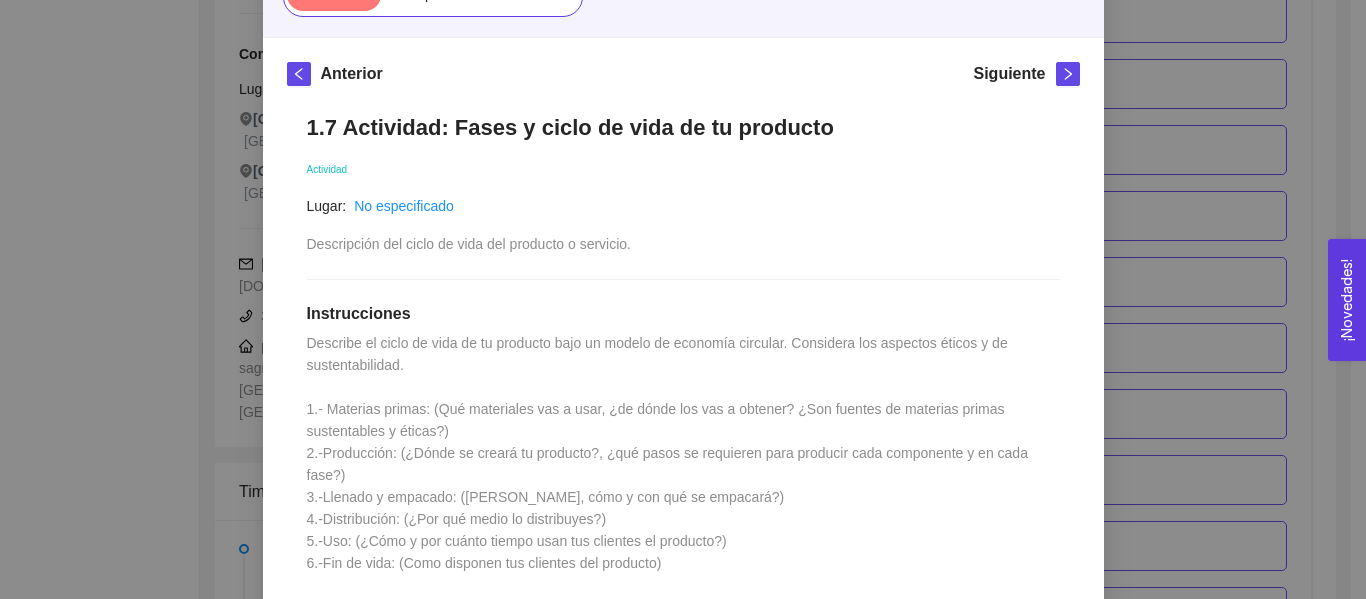 click on "1. DESARROLLO DEL PRODUCTO El emprendedor puede conocer los primeros pasos para el desarrollo de su producto
Asignado por  [PERSON_NAME]   ( Coordinador ) Pendiente Completado Verificado Anterior Siguiente 1.7 Actividad: Fases y ciclo de vida de tu producto Actividad Lugar: No especificado Descripción del ciclo de vida del producto o servicio.
Instrucciones Recursos Historial de entrega No hay datos Comentarios Enviar comentarios Cancelar Aceptar" at bounding box center [683, 299] 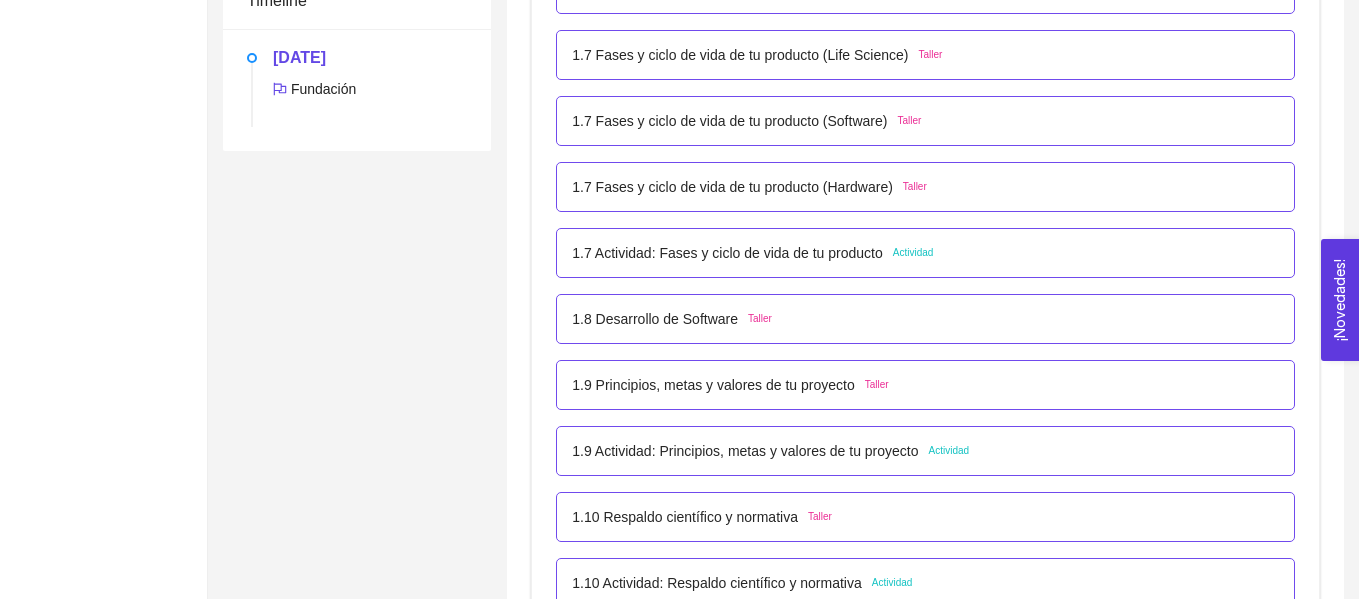 scroll, scrollTop: 999, scrollLeft: 0, axis: vertical 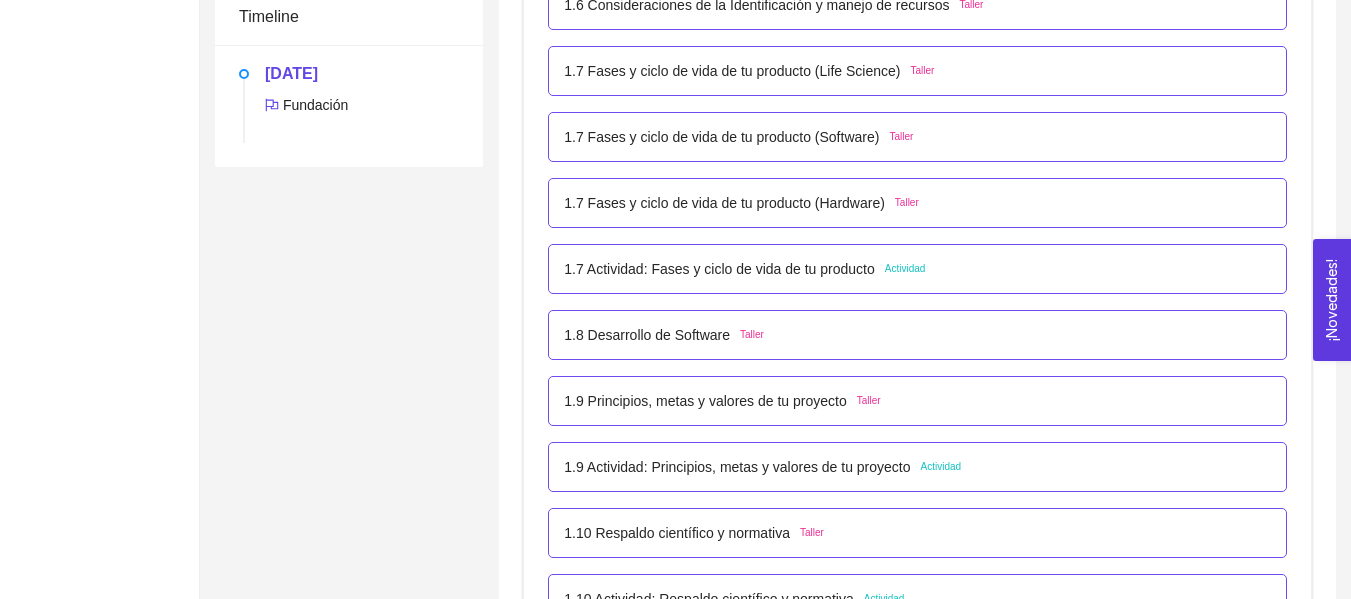 click on "1.7 Fases y ciclo de vida de tu producto (Software)" at bounding box center [721, 137] 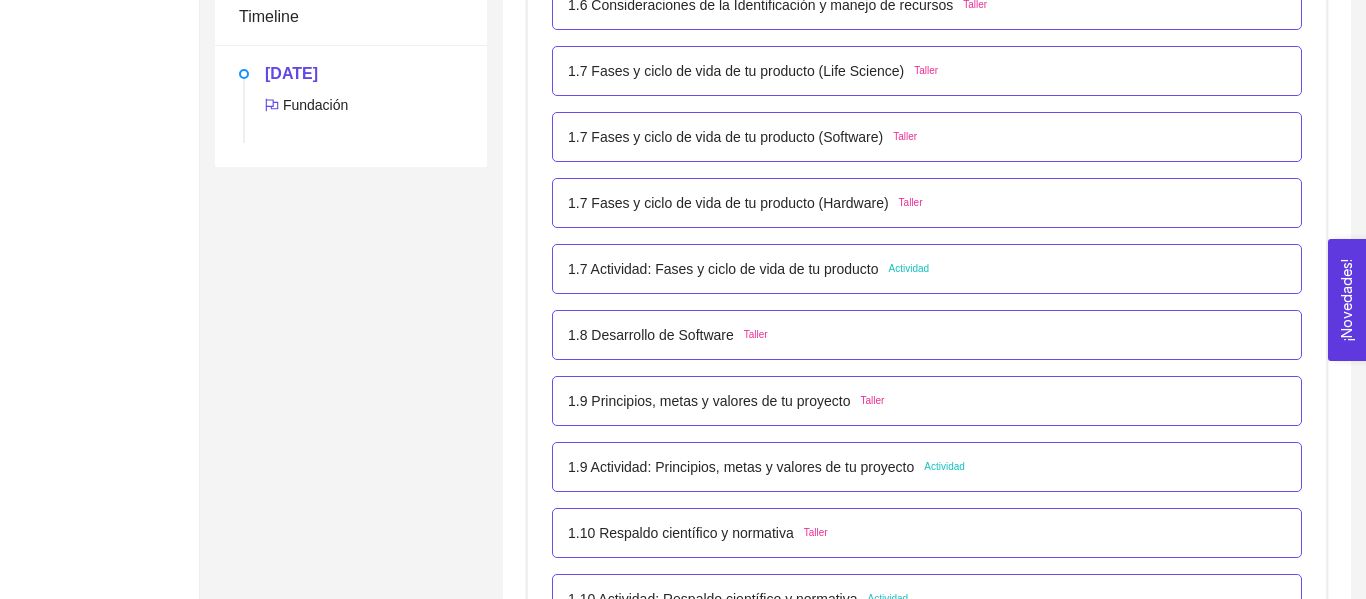 scroll, scrollTop: 0, scrollLeft: 0, axis: both 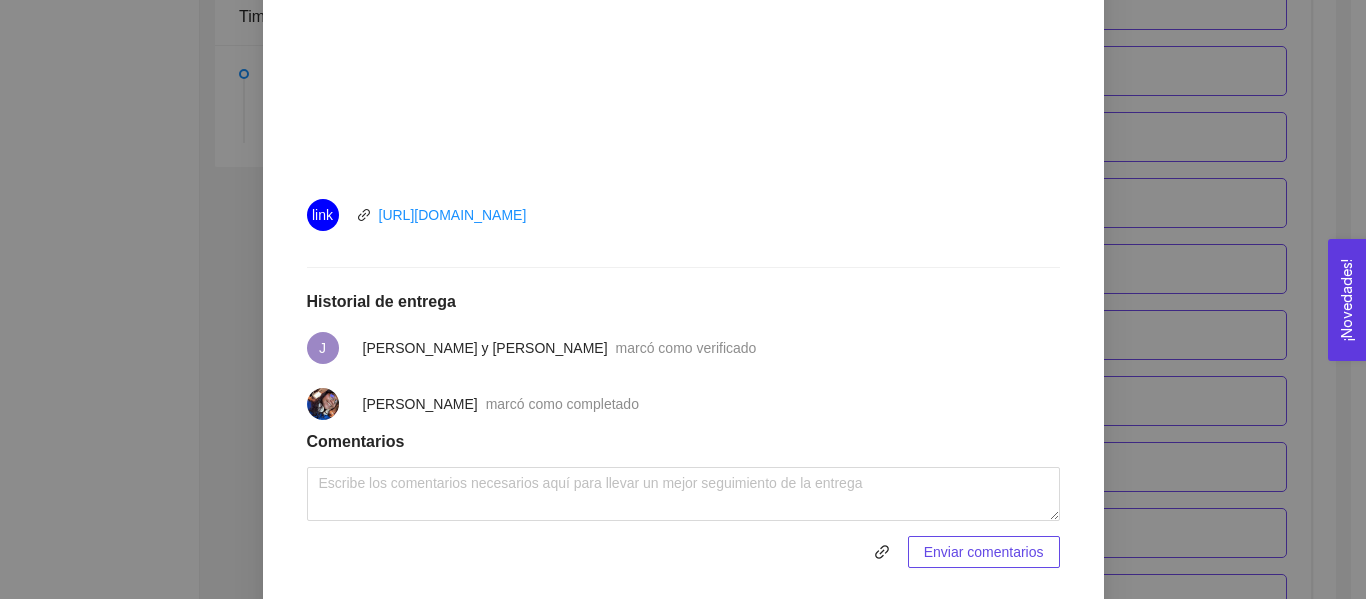 click on "1. DESARROLLO DEL PRODUCTO El emprendedor puede conocer los primeros pasos para el desarrollo de su producto
Asignado por  [PERSON_NAME]   ( Coordinador ) Pendiente Completado Verificado Anterior Siguiente 1.7 Fases y ciclo de vida de tu producto (Software) Taller Fecha de entrega:  [DATE] Lugar: No especificado Completa el video Instrucciones Recursos link [URL][DOMAIN_NAME] Historial de entrega J [PERSON_NAME] y [PERSON_NAME] como verificado [PERSON_NAME] marcó como completado Comentarios Enviar comentarios Cancelar Aceptar" at bounding box center [683, 299] 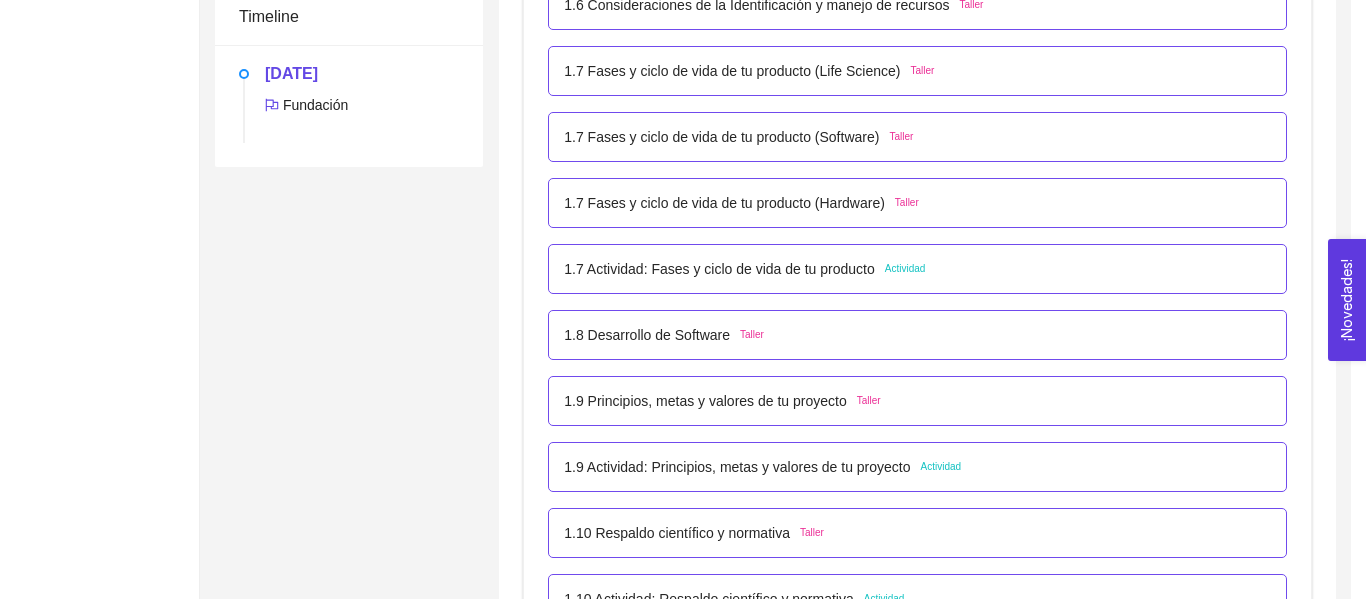 scroll, scrollTop: 794, scrollLeft: 0, axis: vertical 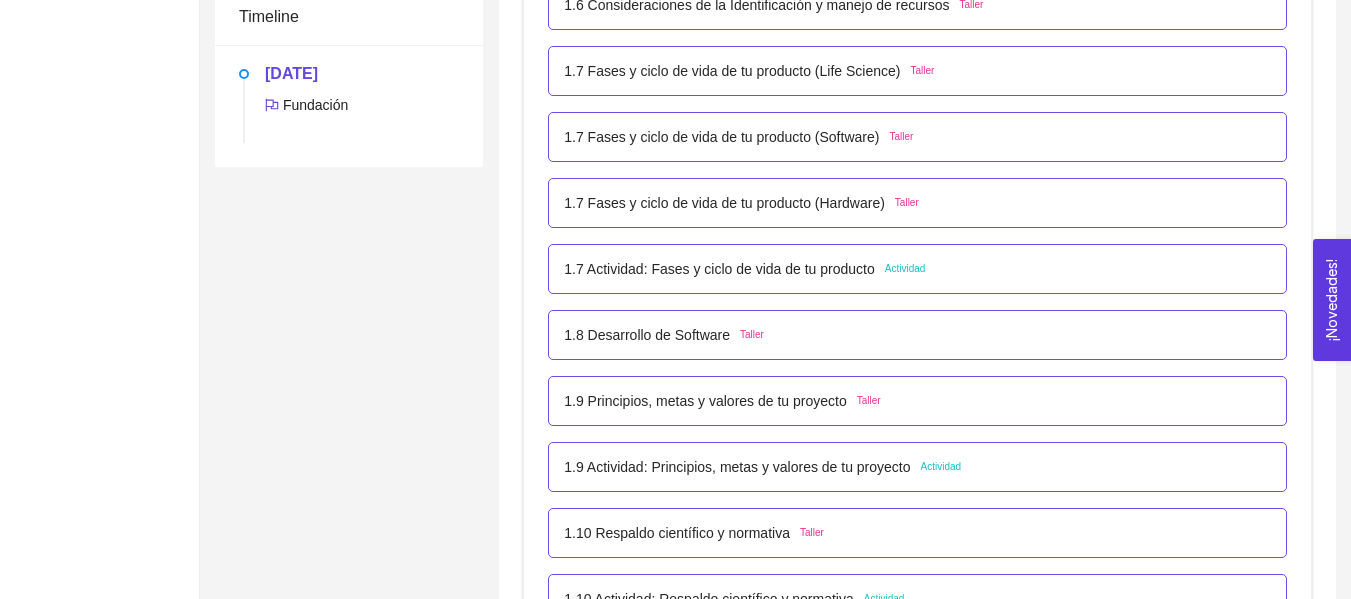 click on "1.7 Fases y ciclo de vida de tu producto (Software)" at bounding box center (721, 137) 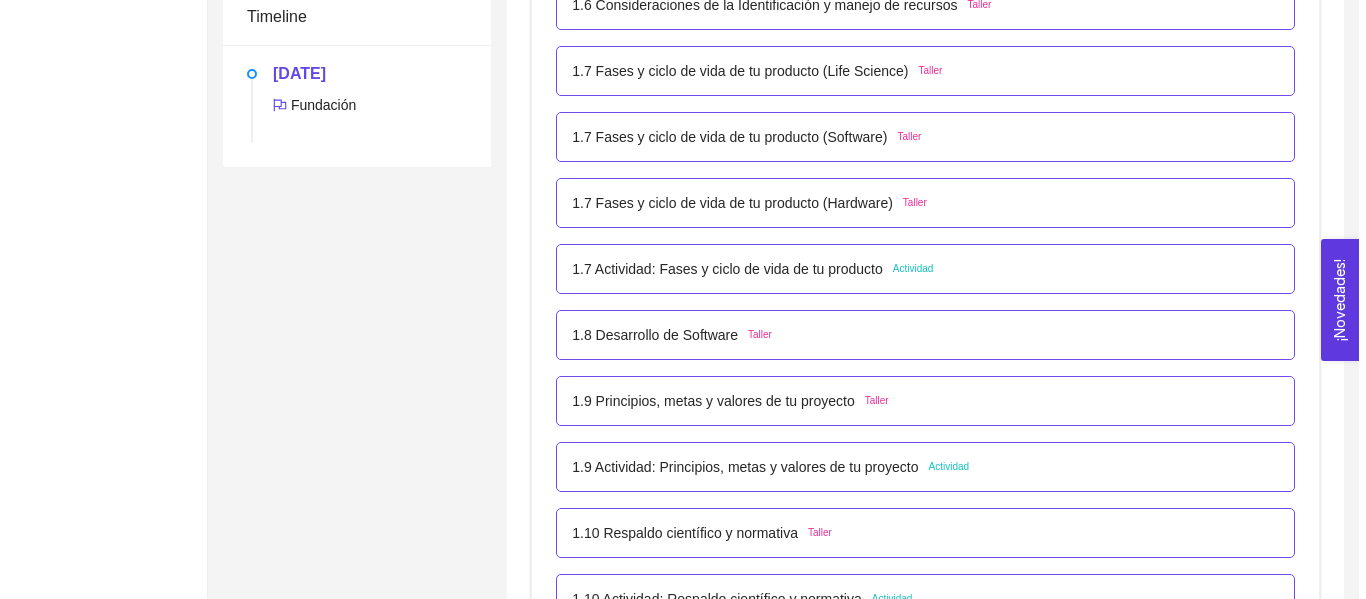 scroll, scrollTop: 0, scrollLeft: 0, axis: both 